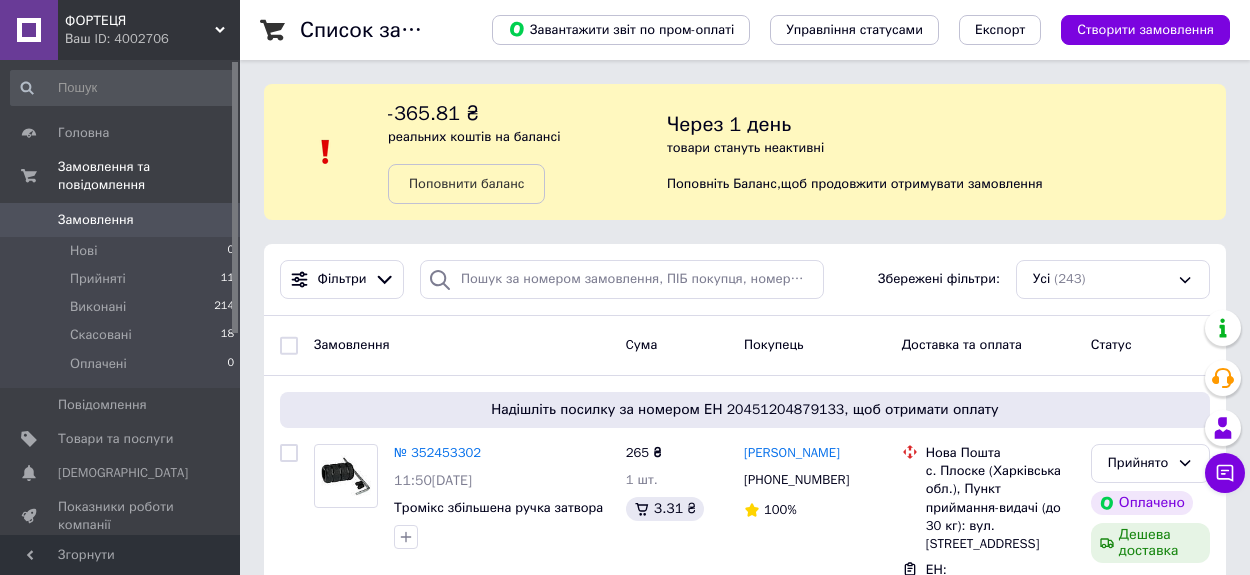 scroll, scrollTop: 0, scrollLeft: 0, axis: both 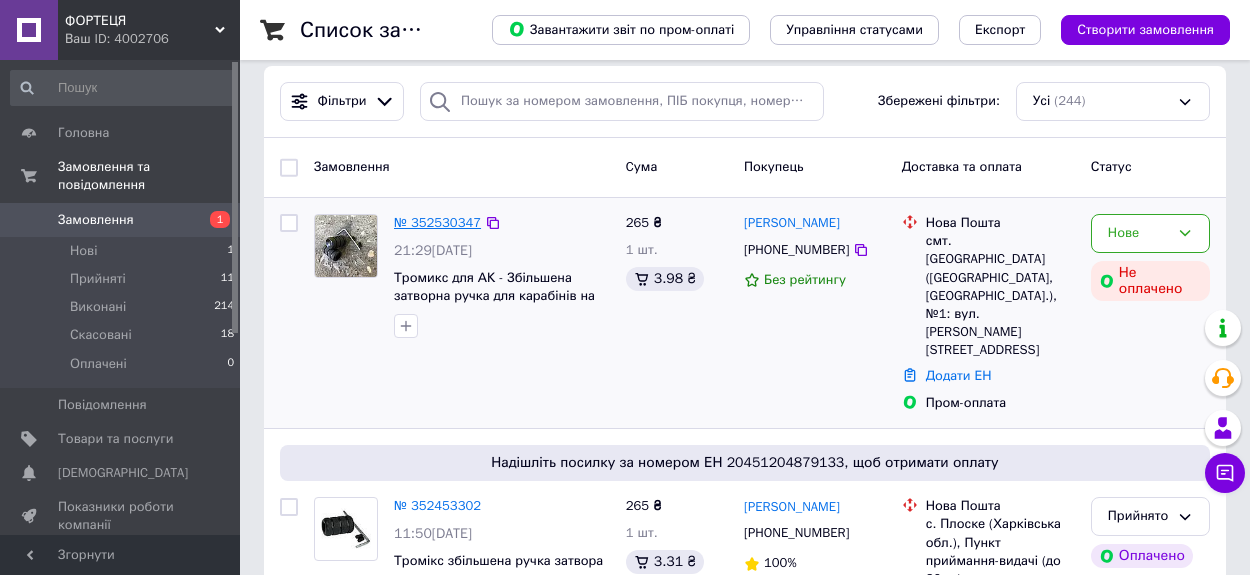 click on "№ 352530347" at bounding box center (437, 222) 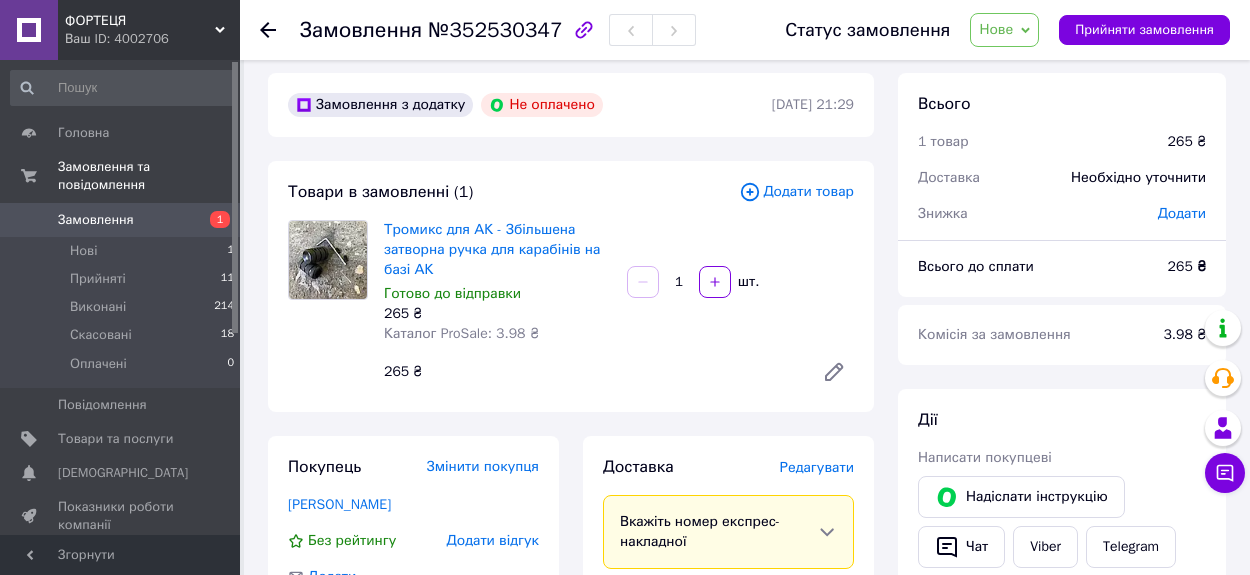 scroll, scrollTop: 27, scrollLeft: 0, axis: vertical 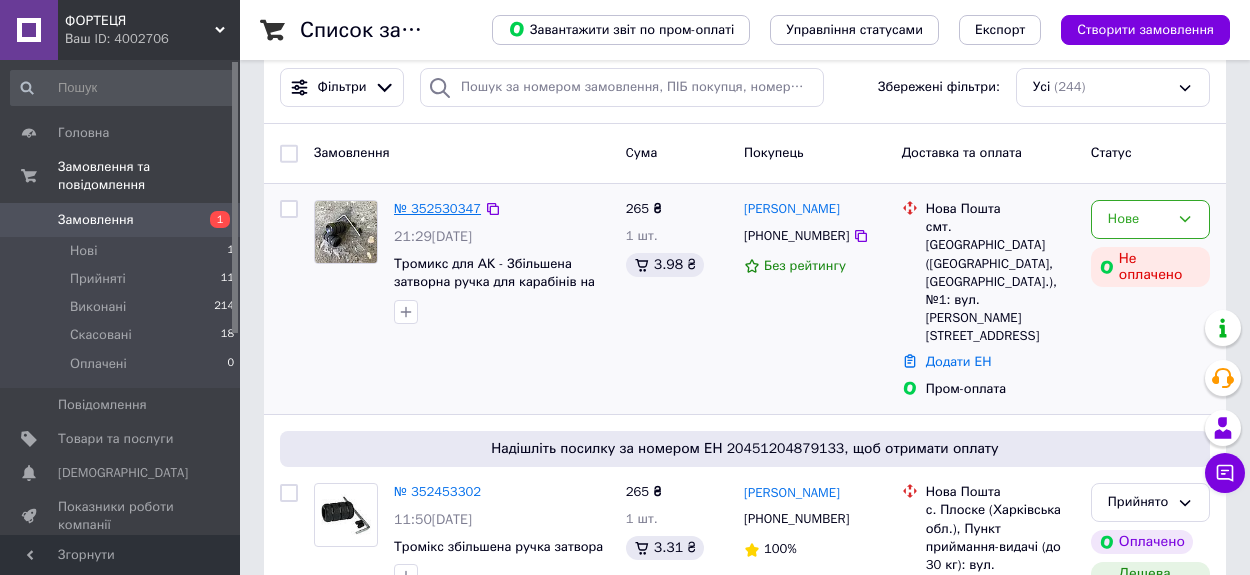 click on "№ 352530347" at bounding box center [437, 208] 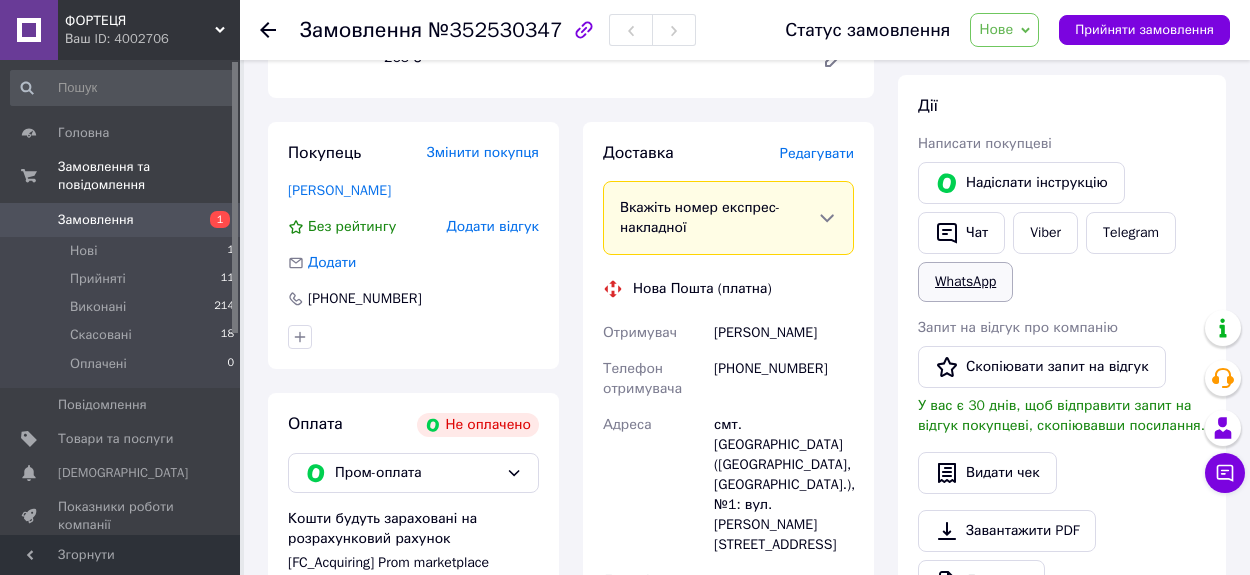 scroll, scrollTop: 320, scrollLeft: 0, axis: vertical 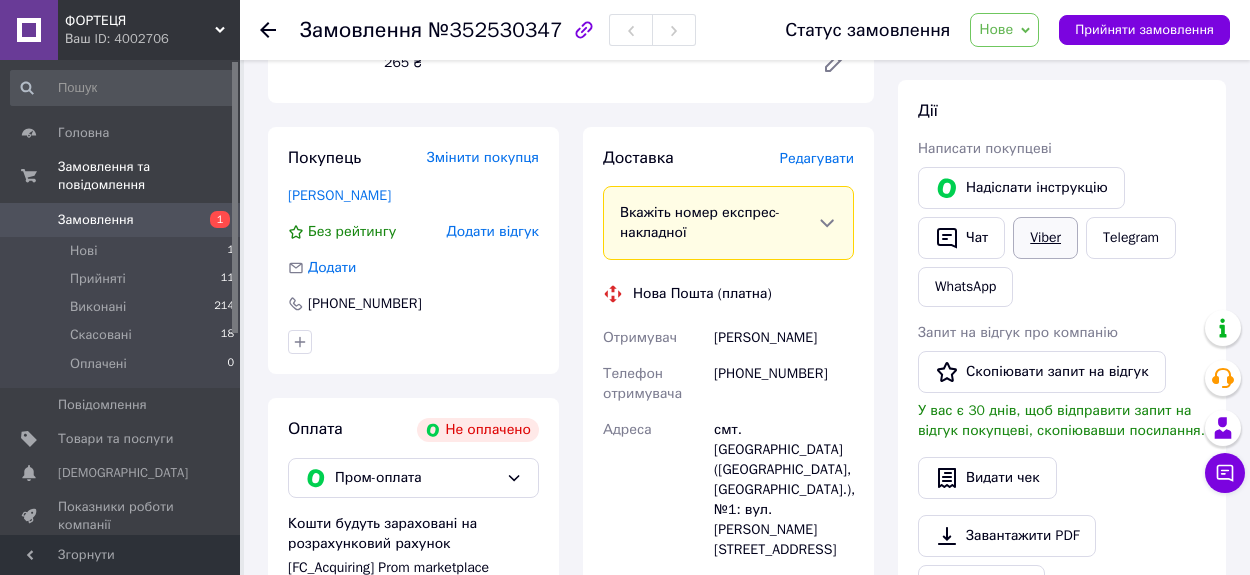 click on "Viber" at bounding box center [1045, 238] 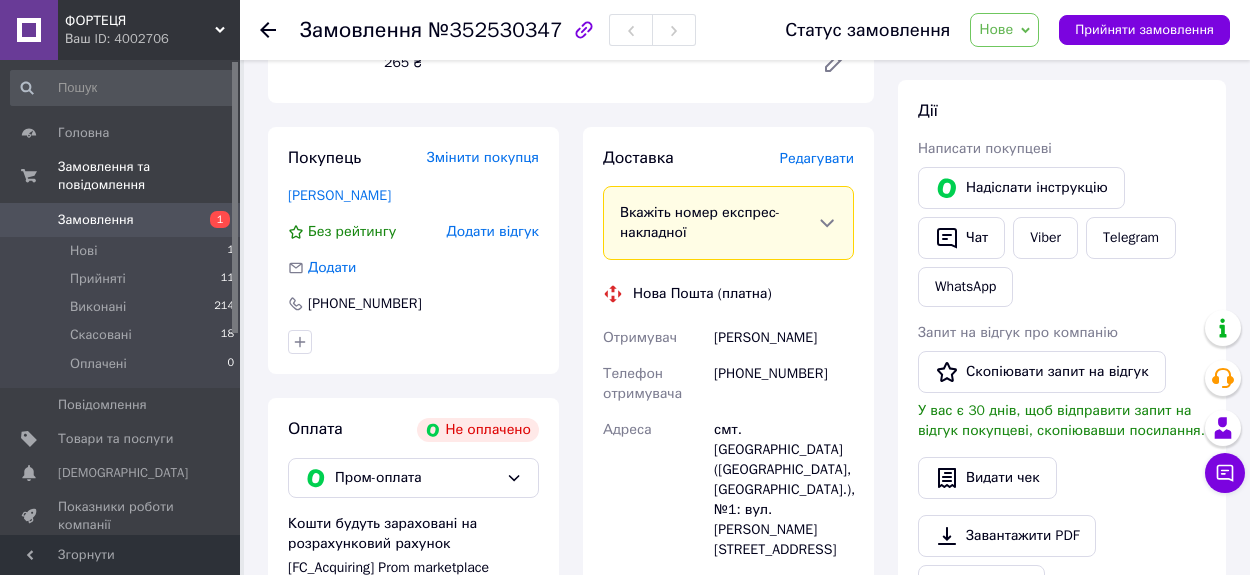 click 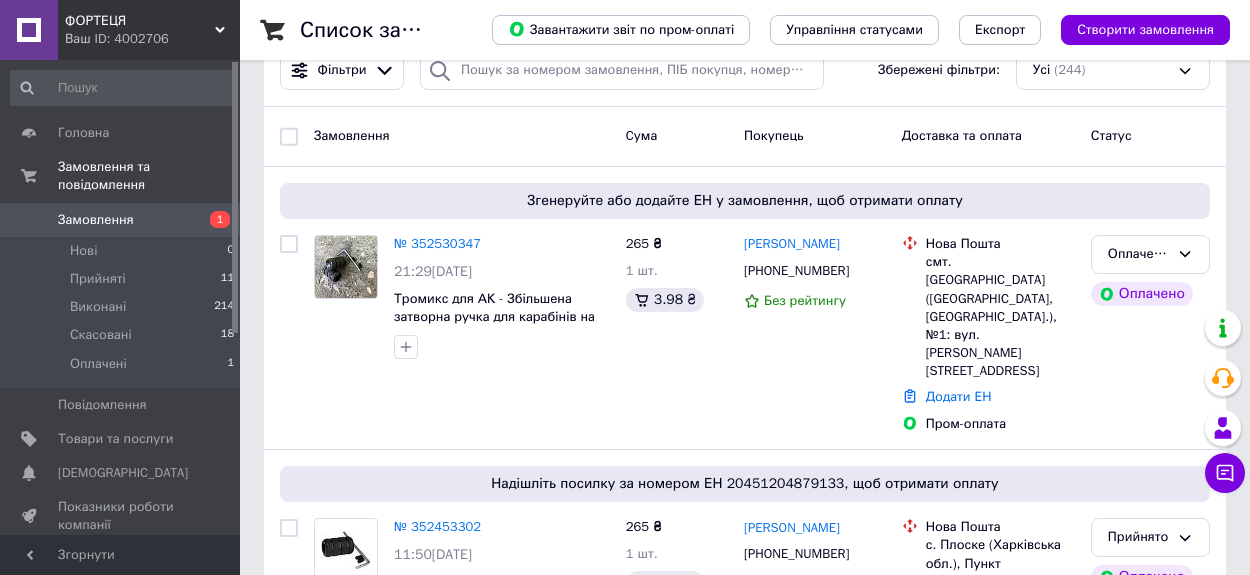 scroll, scrollTop: 220, scrollLeft: 0, axis: vertical 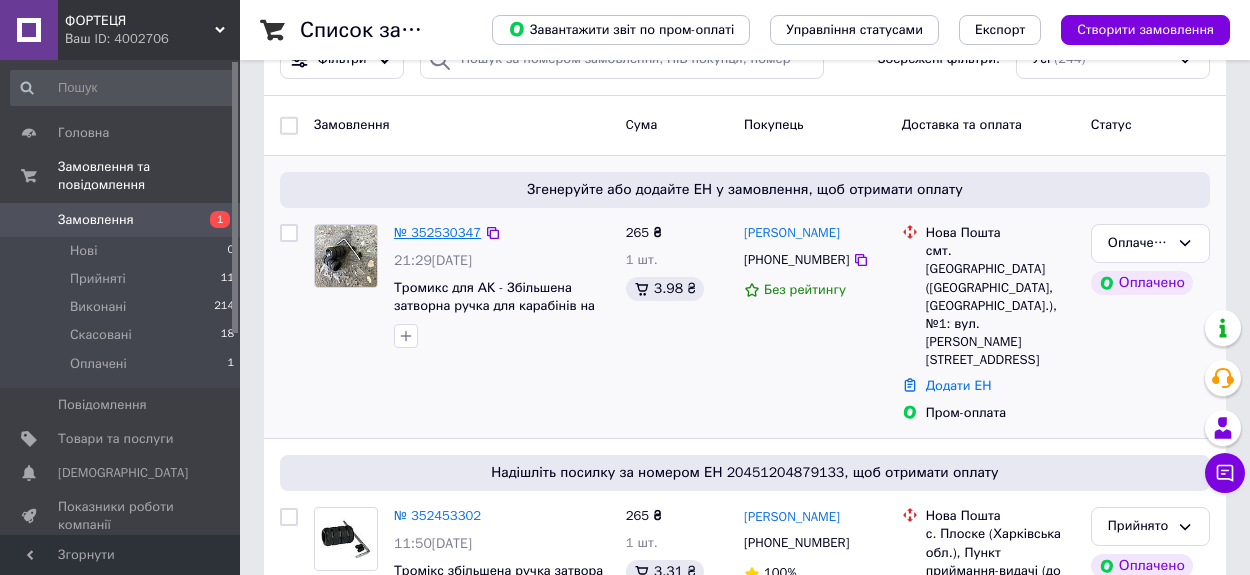 click on "№ 352530347" at bounding box center (437, 232) 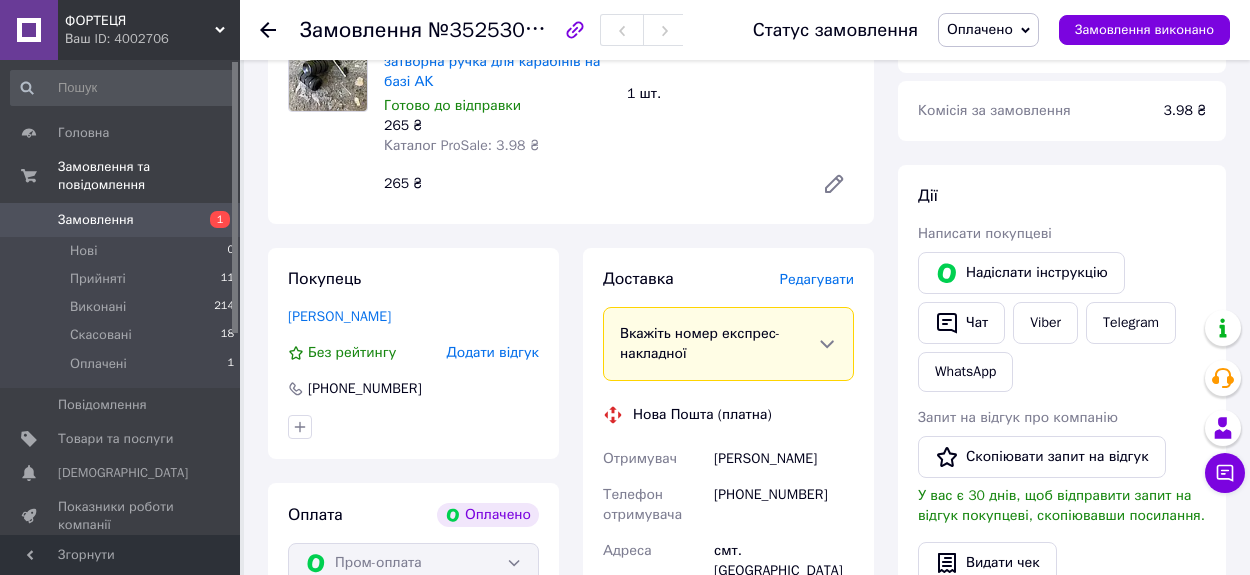 scroll, scrollTop: 819, scrollLeft: 0, axis: vertical 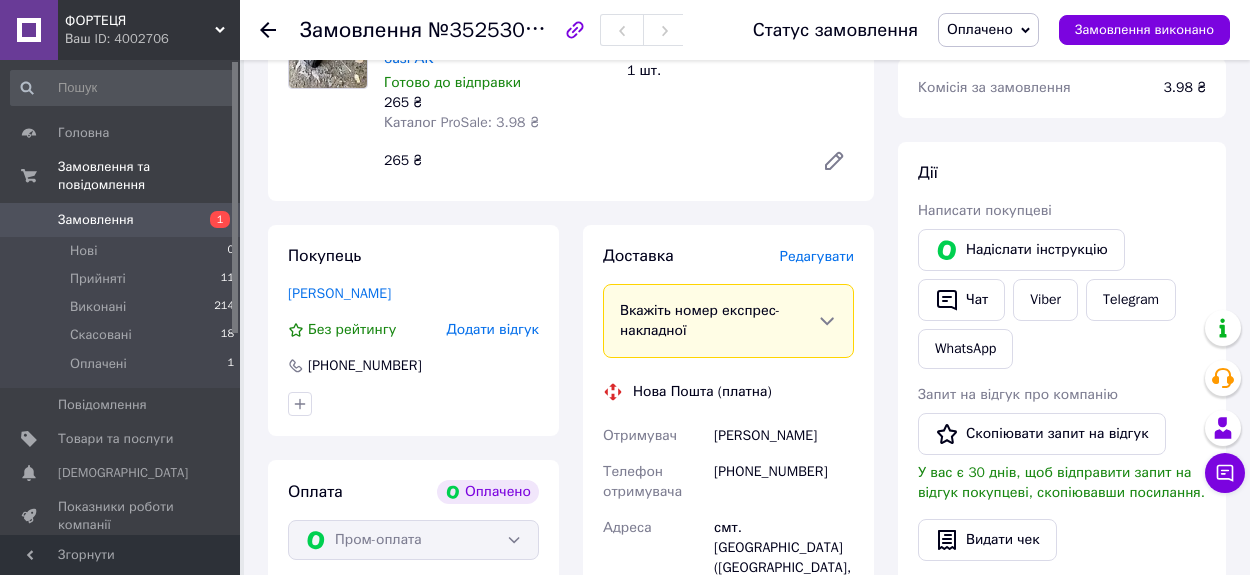 click on "Редагувати" at bounding box center (817, 256) 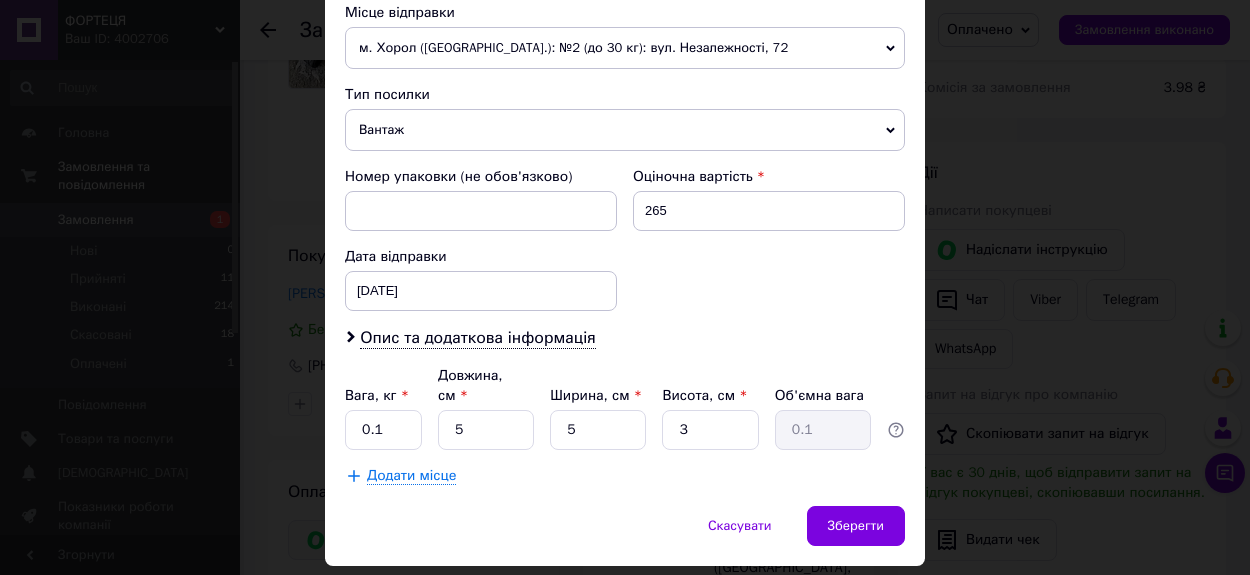 scroll, scrollTop: 773, scrollLeft: 0, axis: vertical 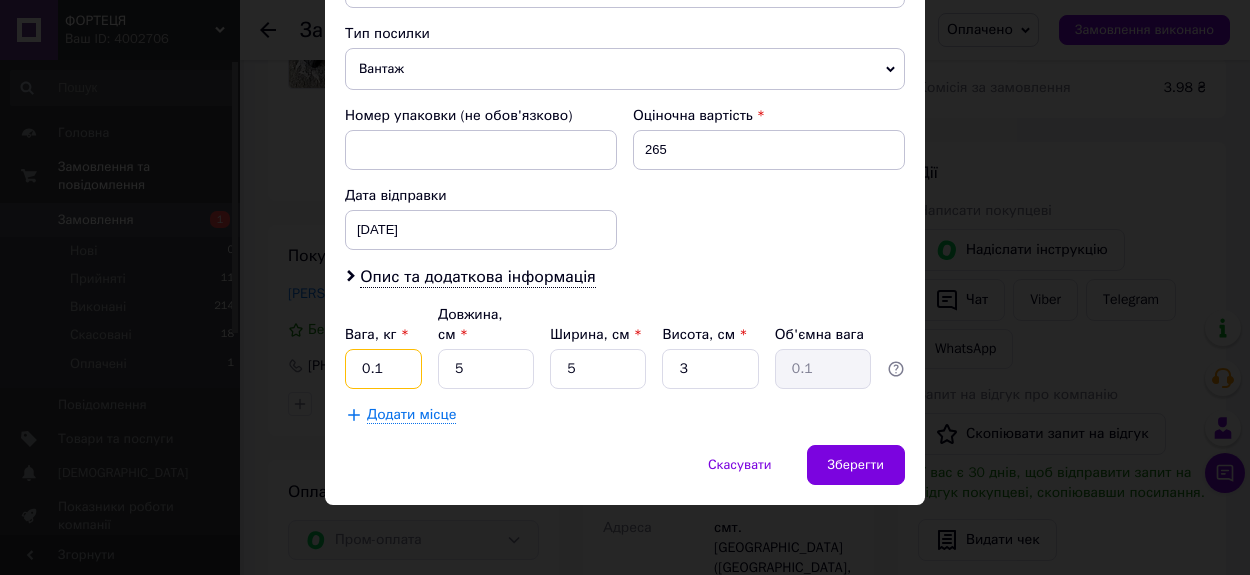 click on "0.1" at bounding box center [383, 369] 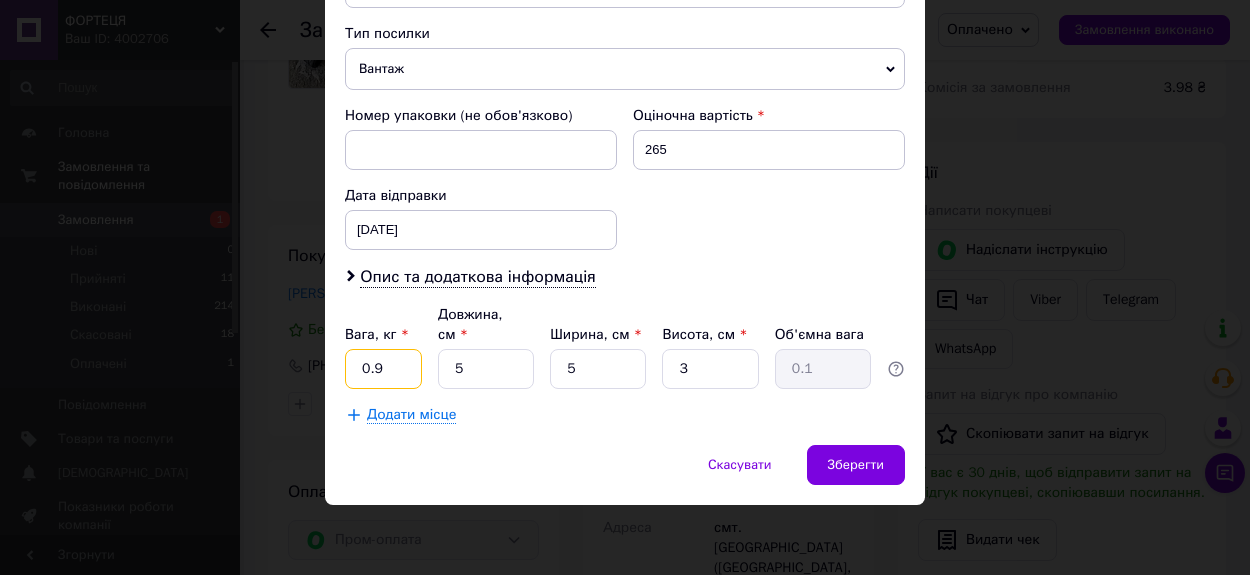 type on "0.9" 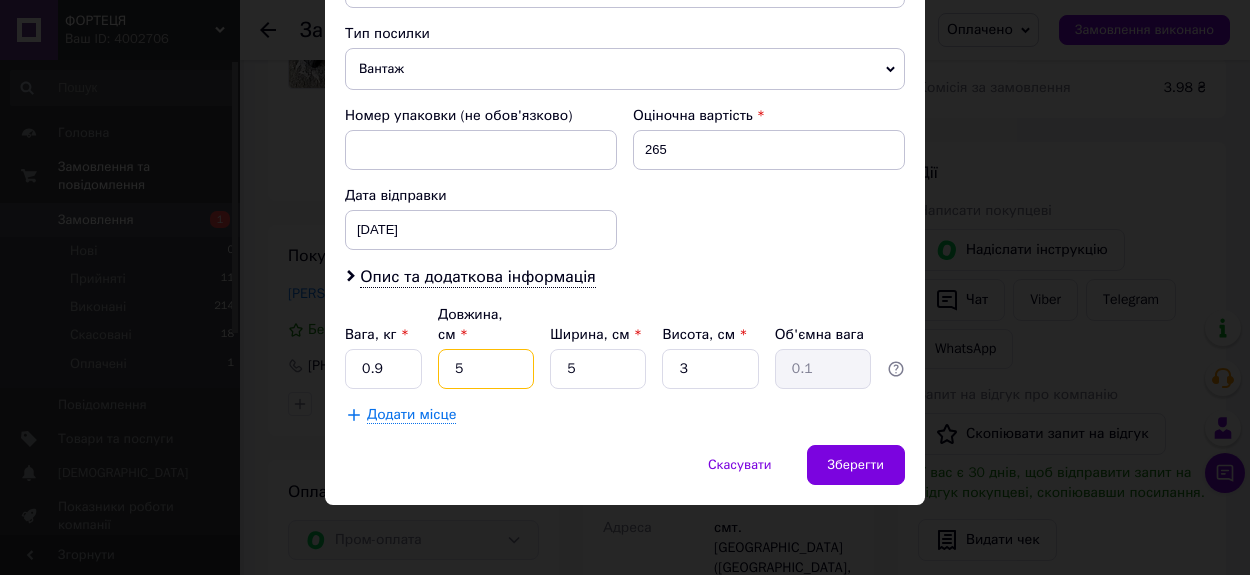 drag, startPoint x: 460, startPoint y: 371, endPoint x: 446, endPoint y: 370, distance: 14.035668 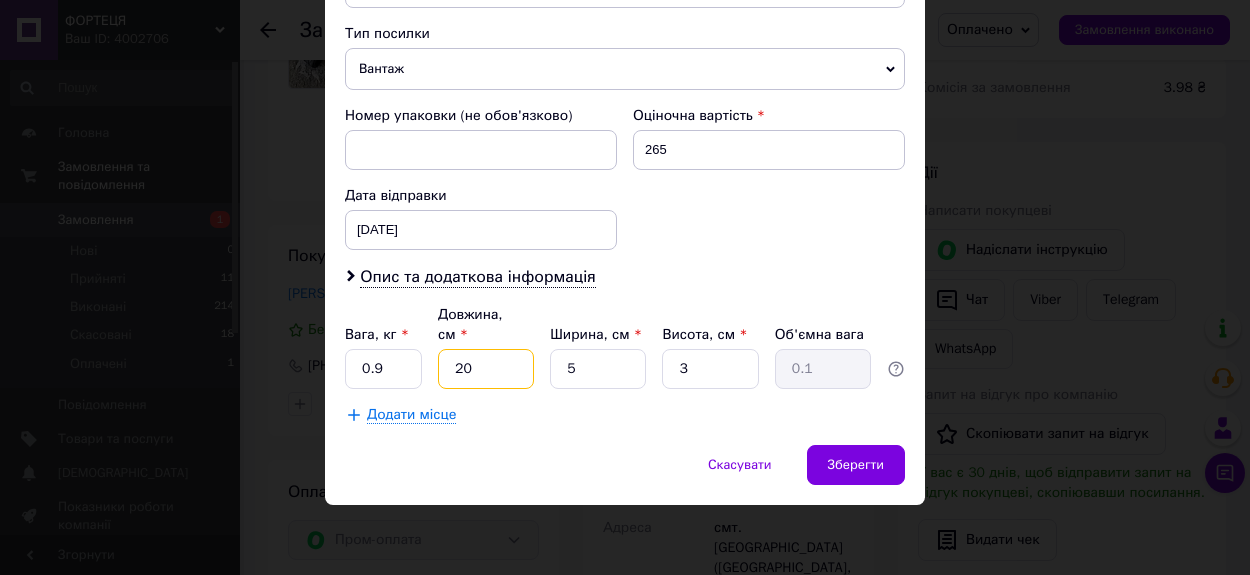 type on "20" 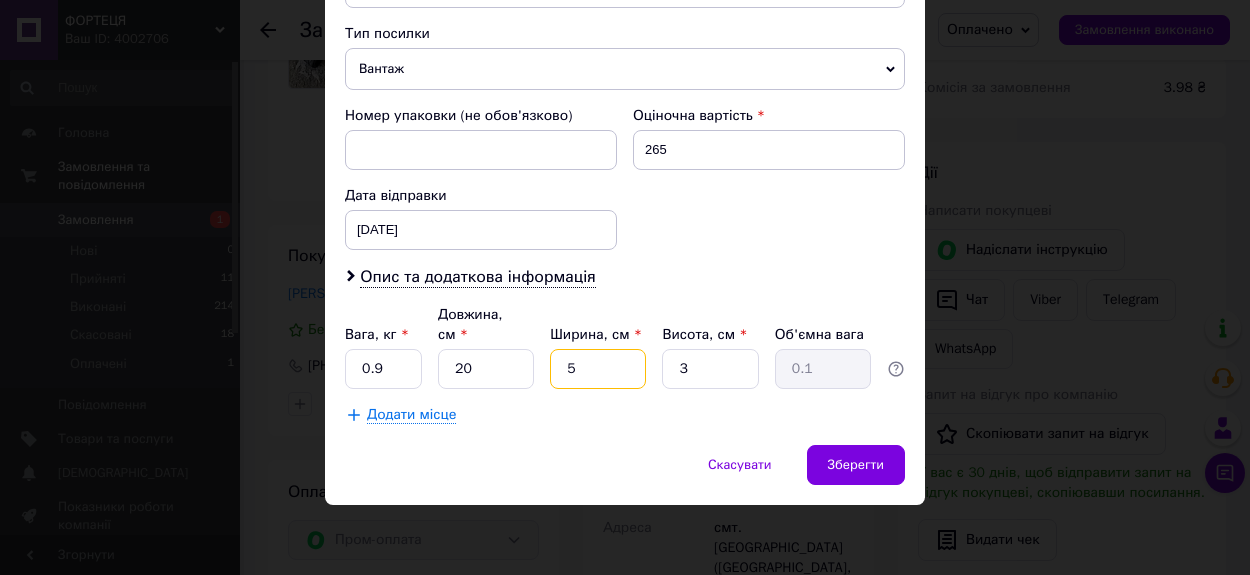 drag, startPoint x: 575, startPoint y: 369, endPoint x: 551, endPoint y: 369, distance: 24 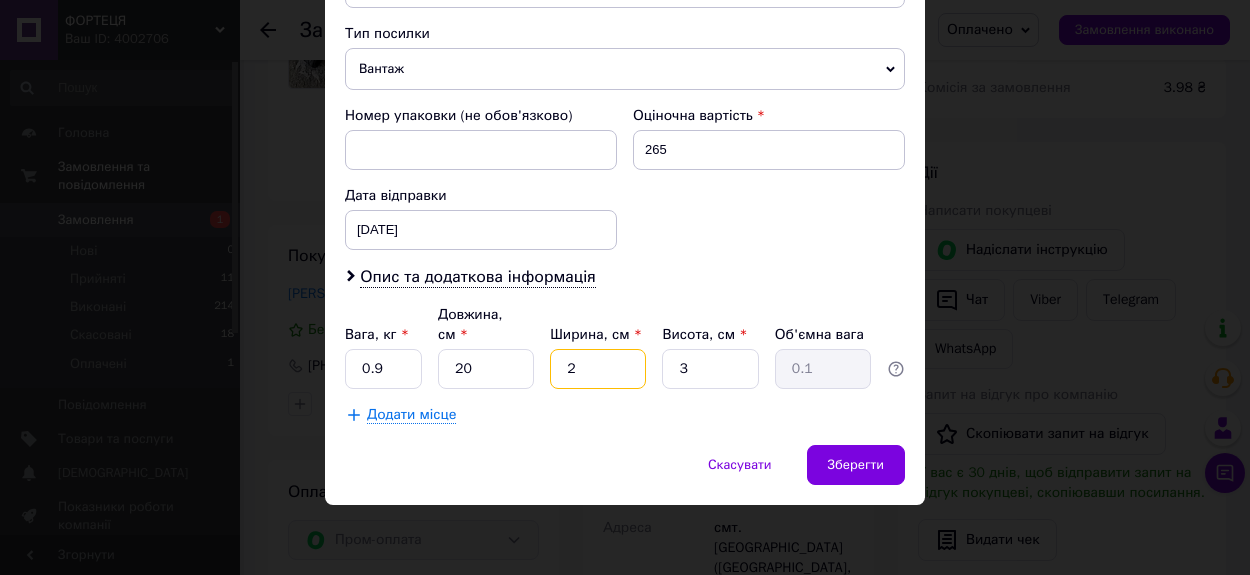 type on "20" 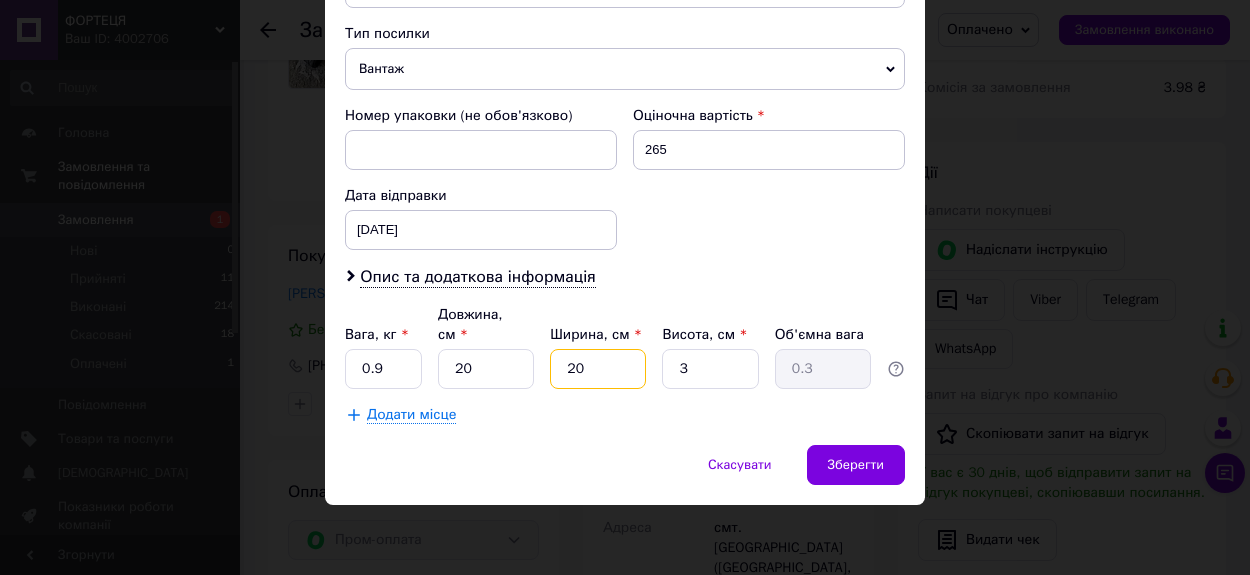 type on "20" 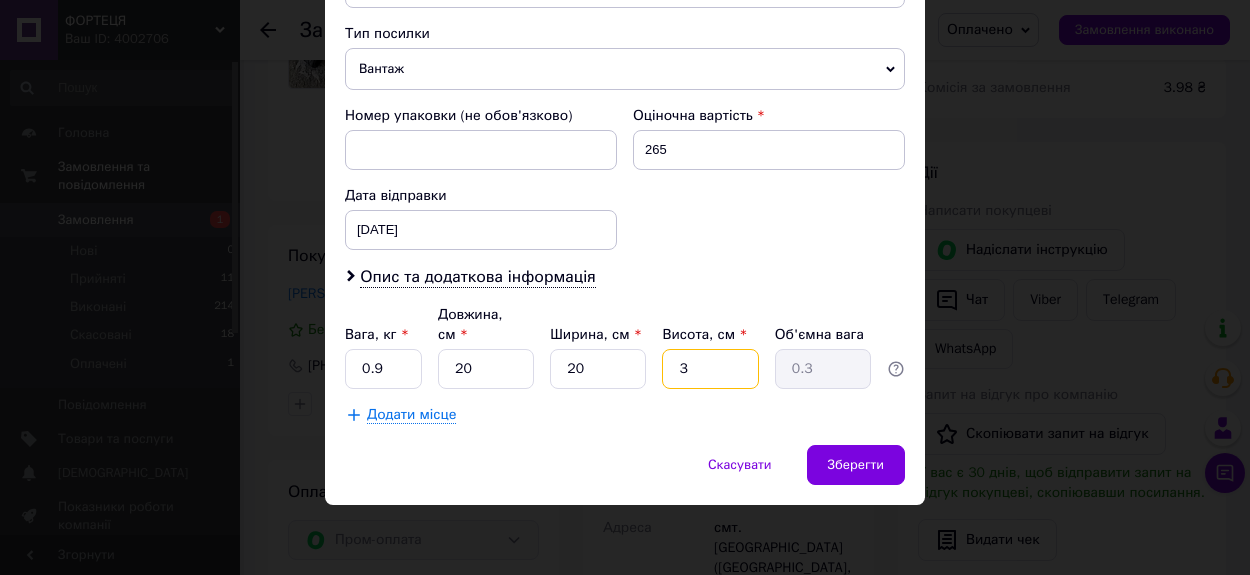 drag, startPoint x: 686, startPoint y: 361, endPoint x: 652, endPoint y: 376, distance: 37.161808 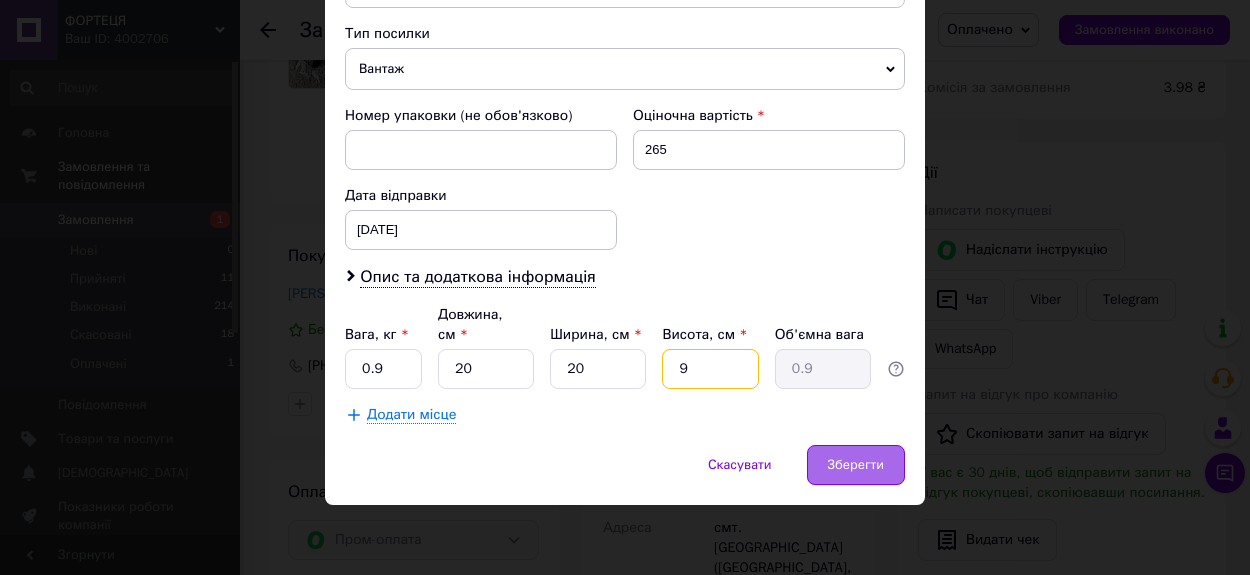 type on "9" 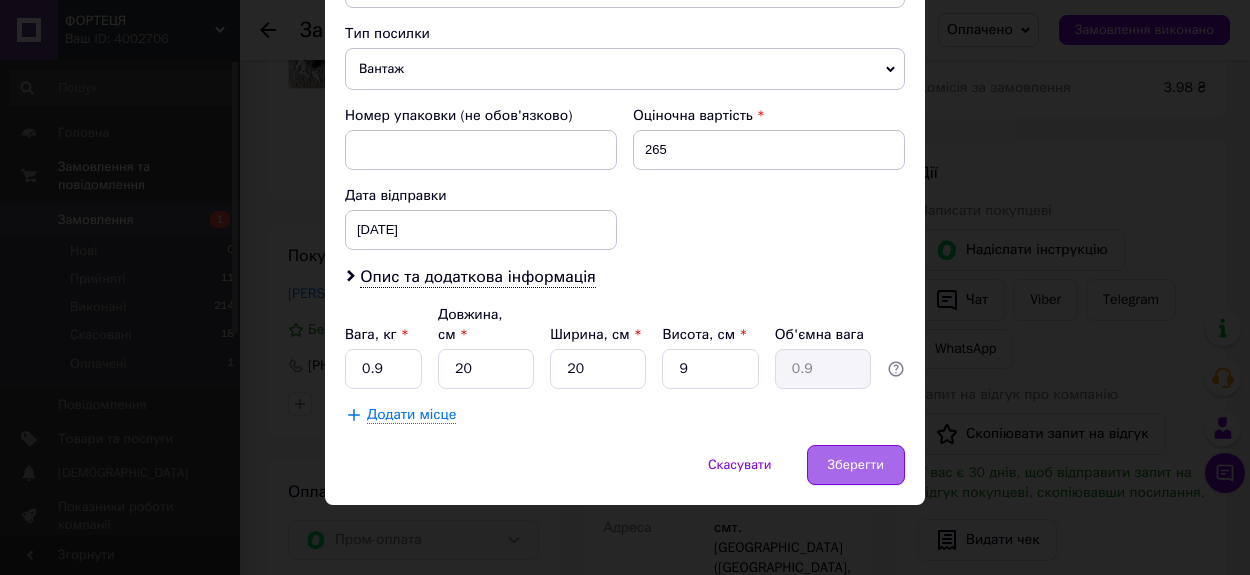 click on "Зберегти" at bounding box center [856, 465] 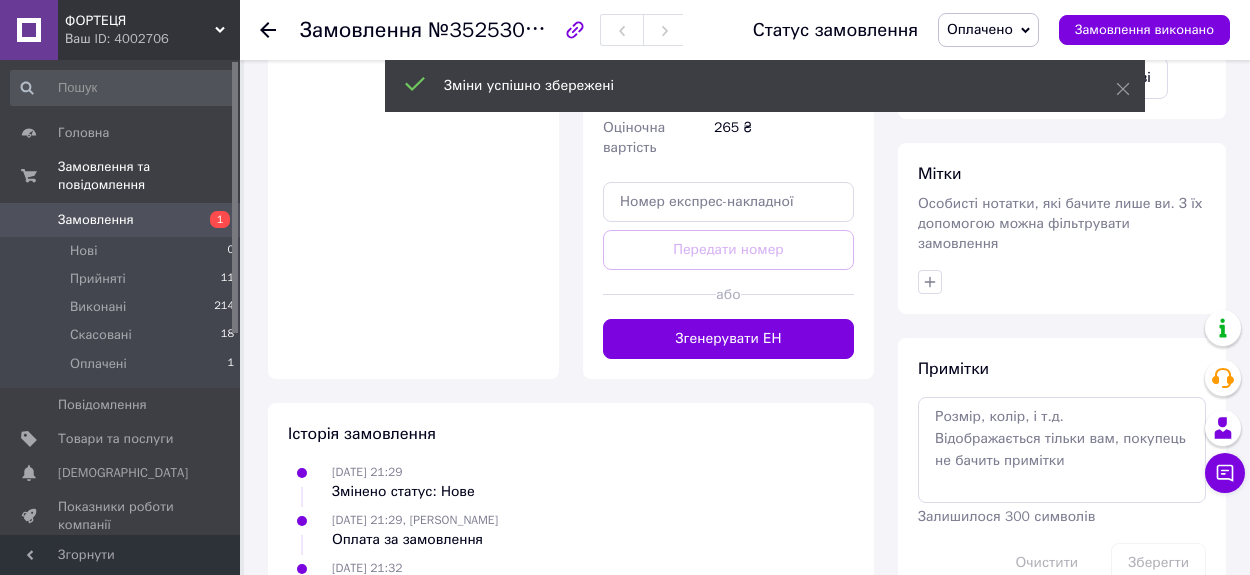 scroll, scrollTop: 1453, scrollLeft: 0, axis: vertical 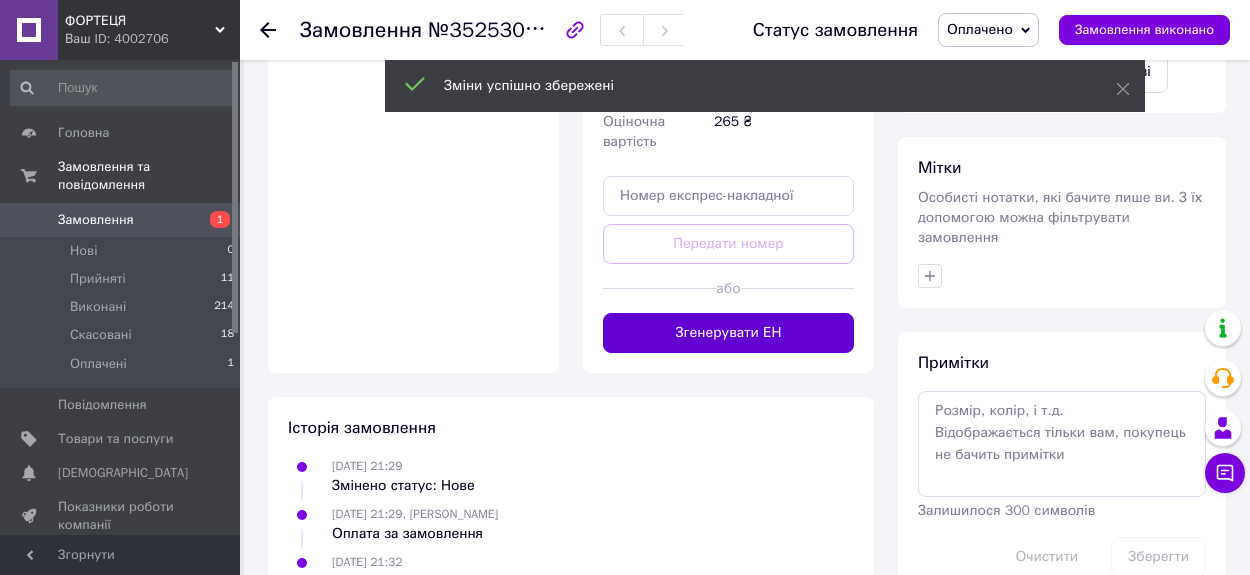 click on "Згенерувати ЕН" at bounding box center (728, 333) 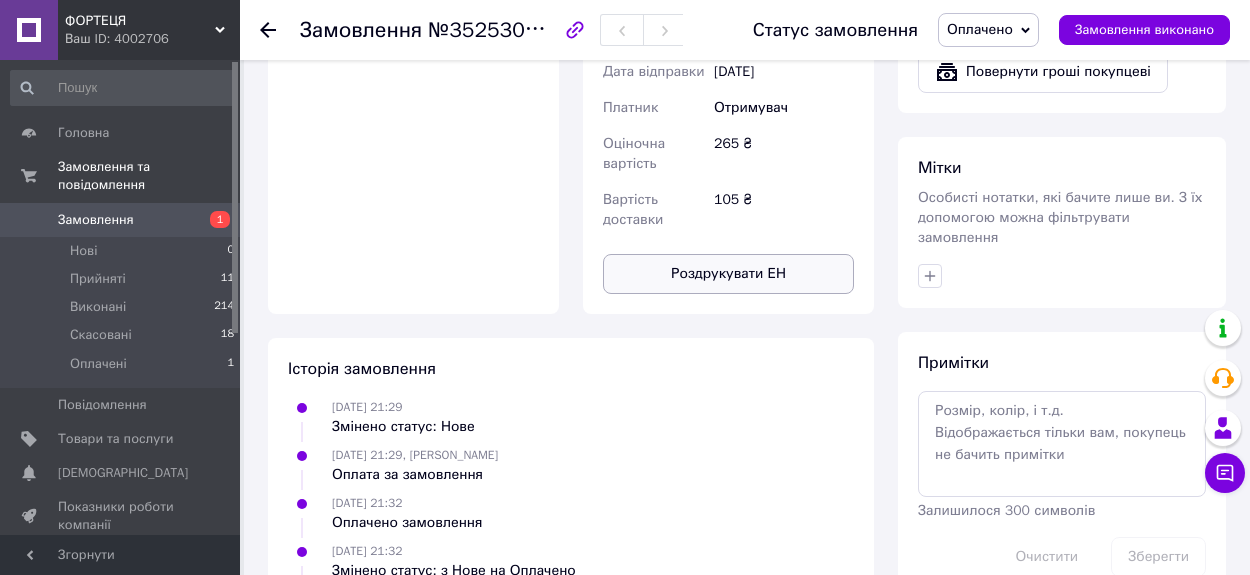 click on "Роздрукувати ЕН" at bounding box center (728, 274) 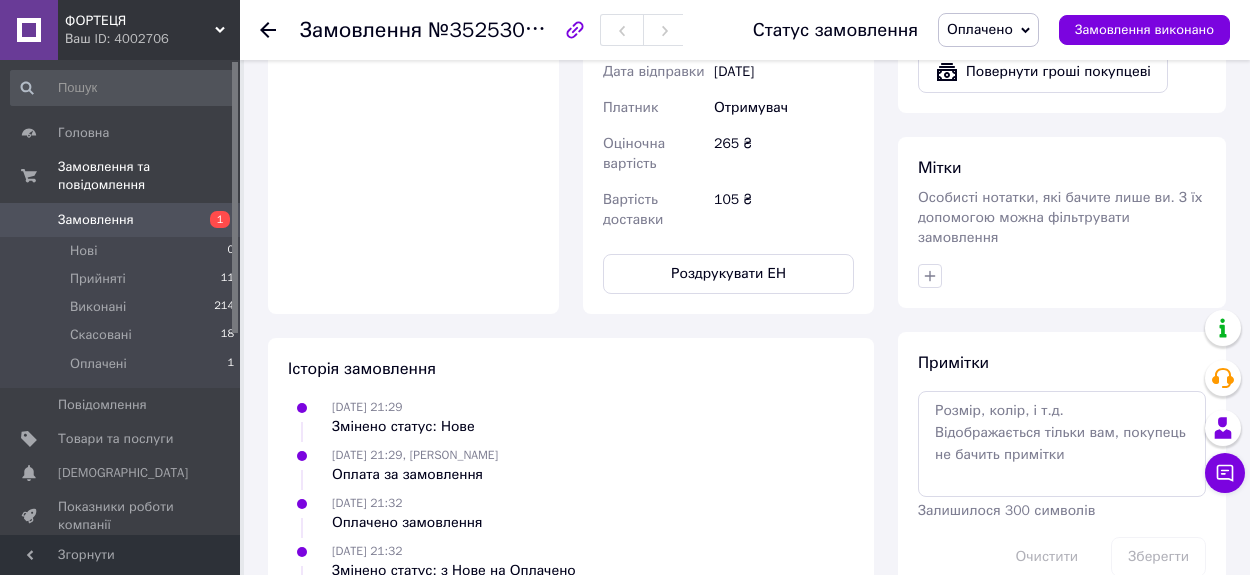 click on "Оплачено" at bounding box center [988, 30] 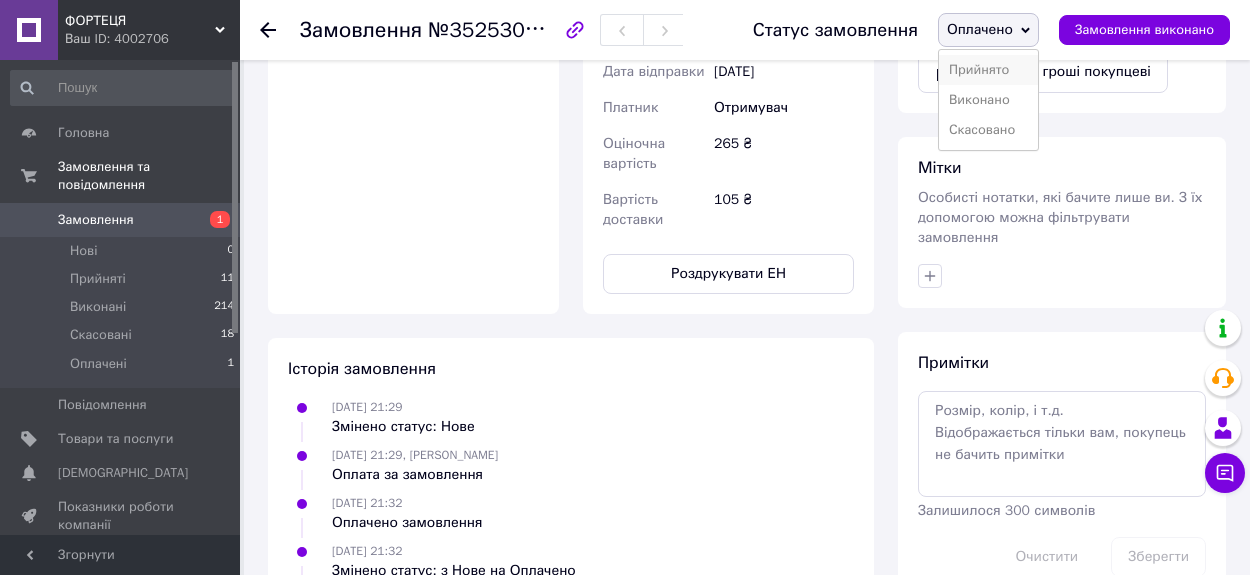 click on "Прийнято" at bounding box center (988, 70) 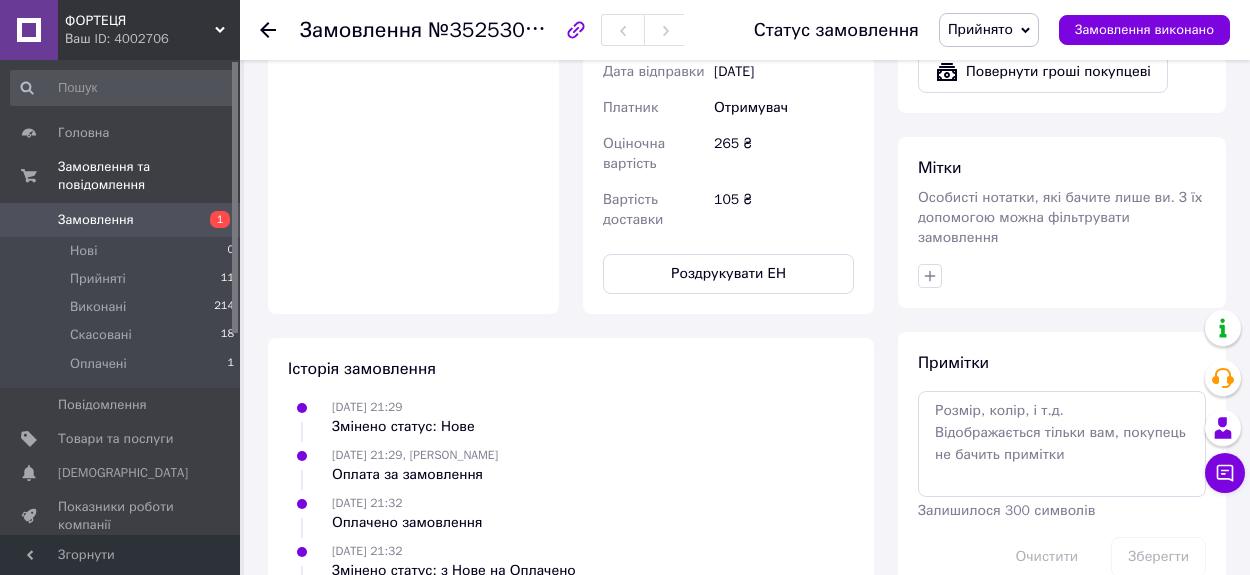 click 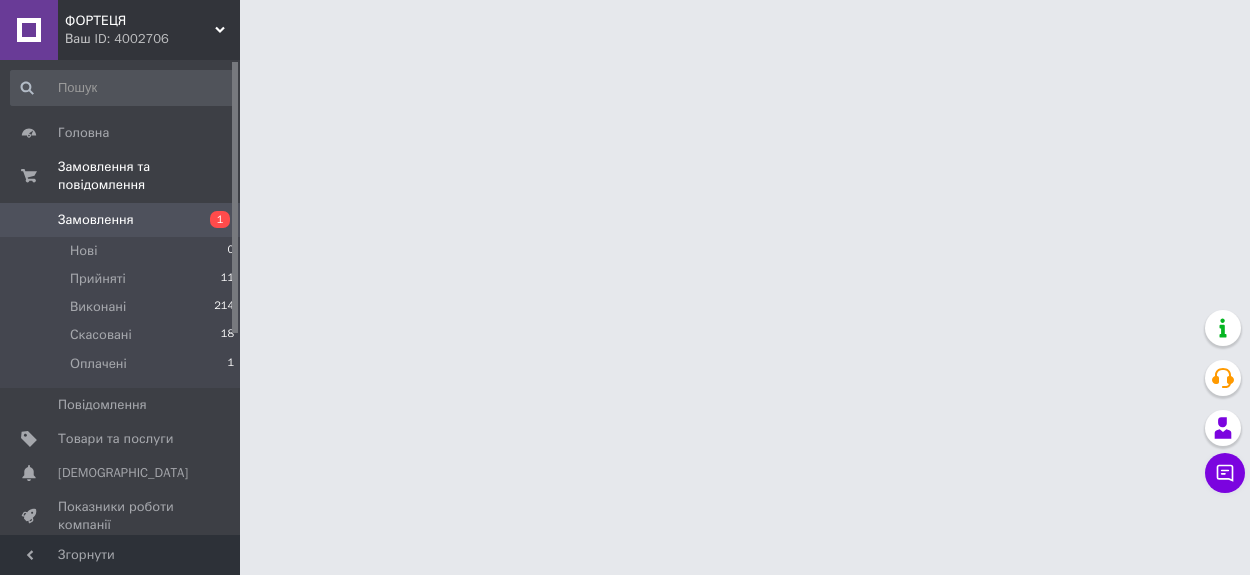 scroll, scrollTop: 0, scrollLeft: 0, axis: both 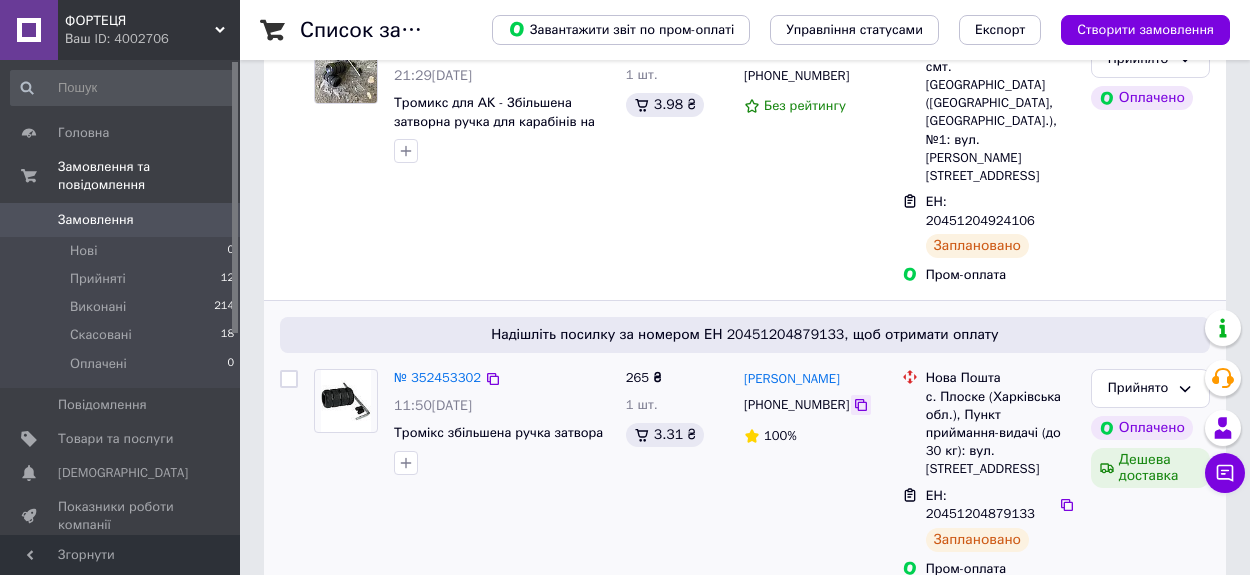 click 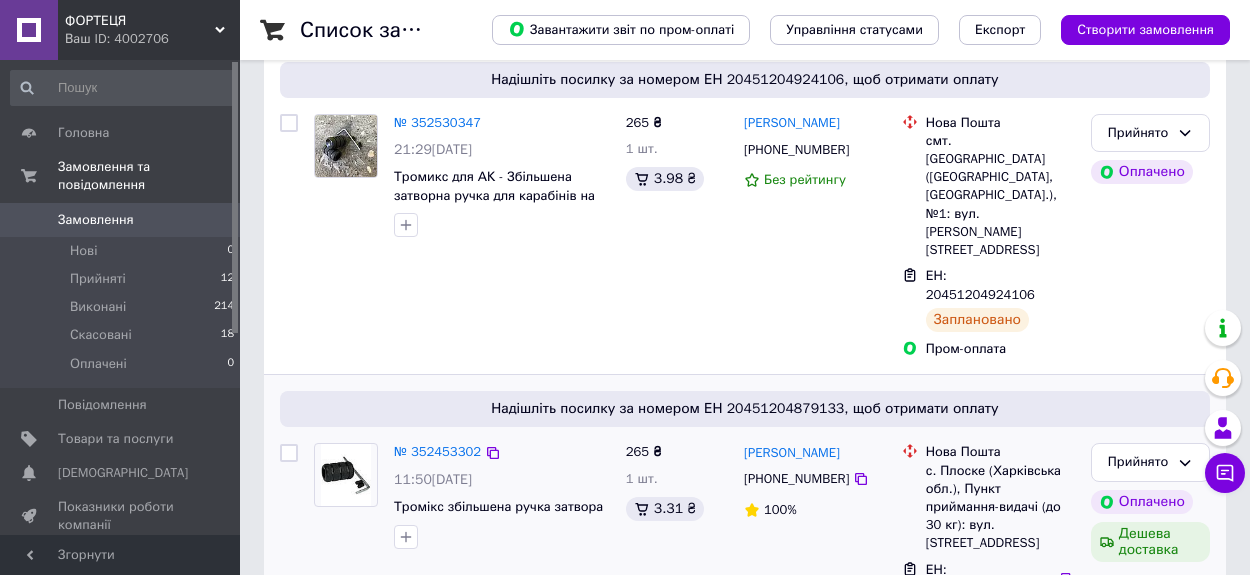 scroll, scrollTop: 166, scrollLeft: 0, axis: vertical 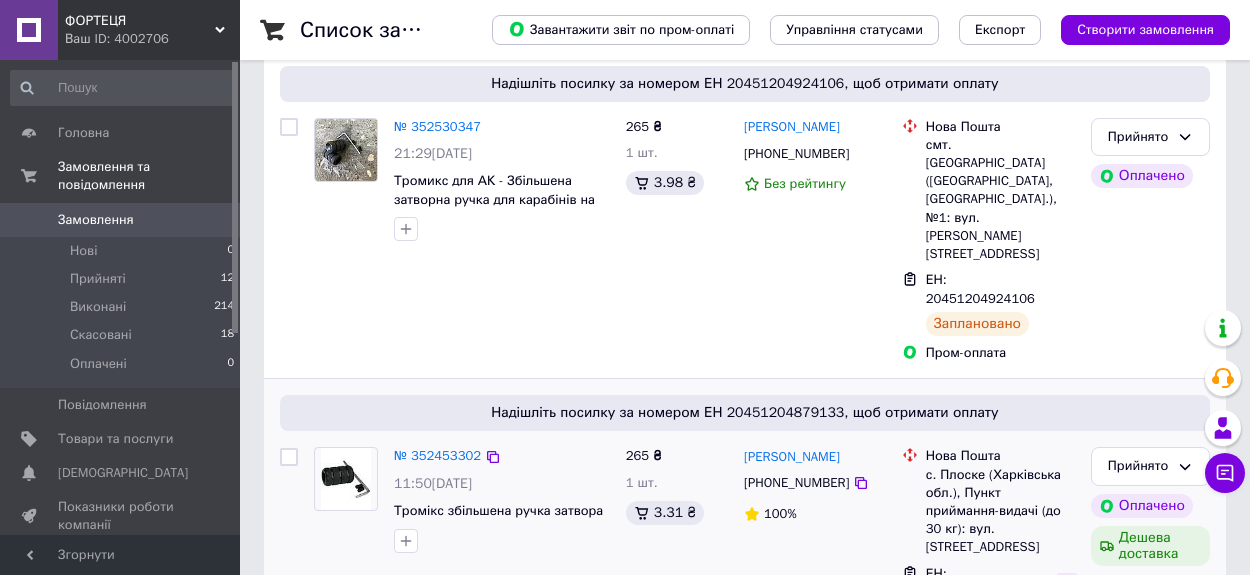 click 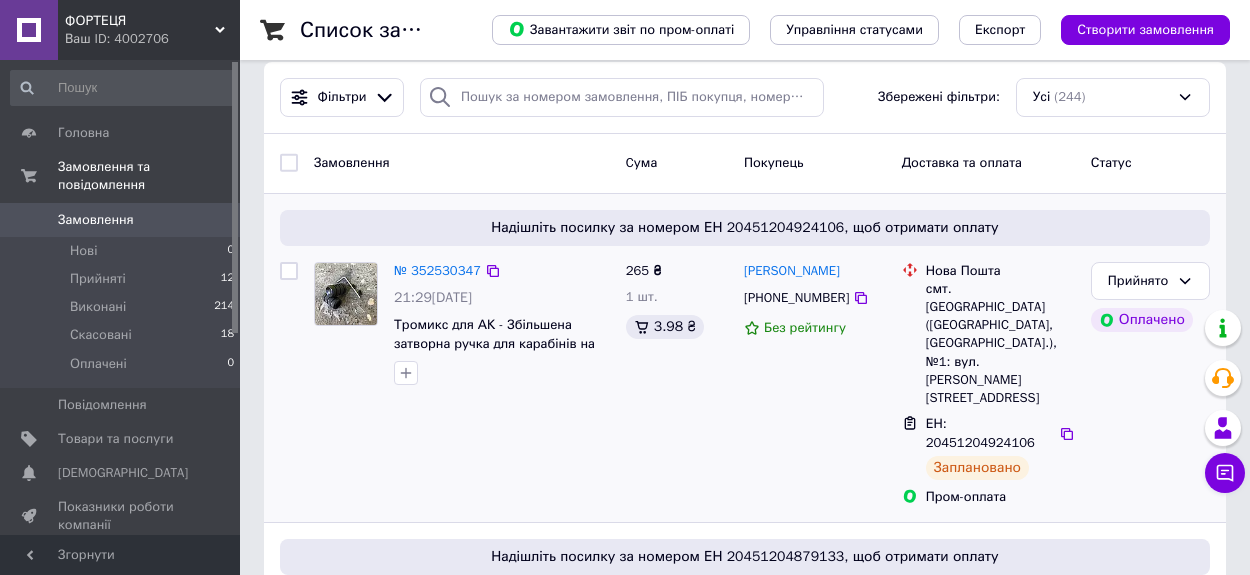 scroll, scrollTop: 19, scrollLeft: 0, axis: vertical 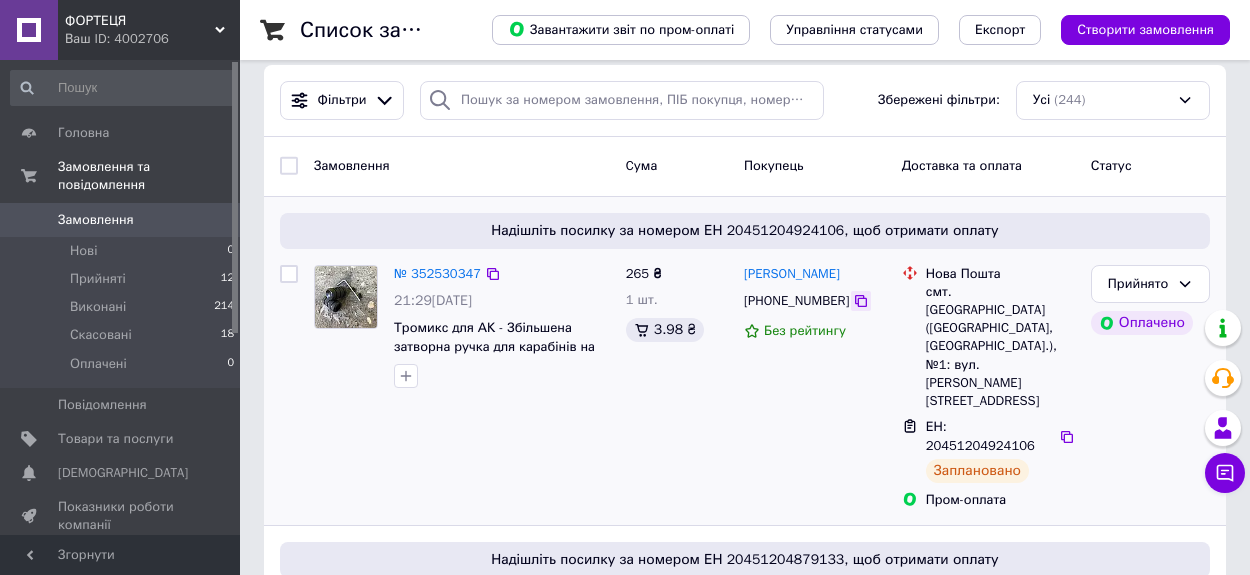 click 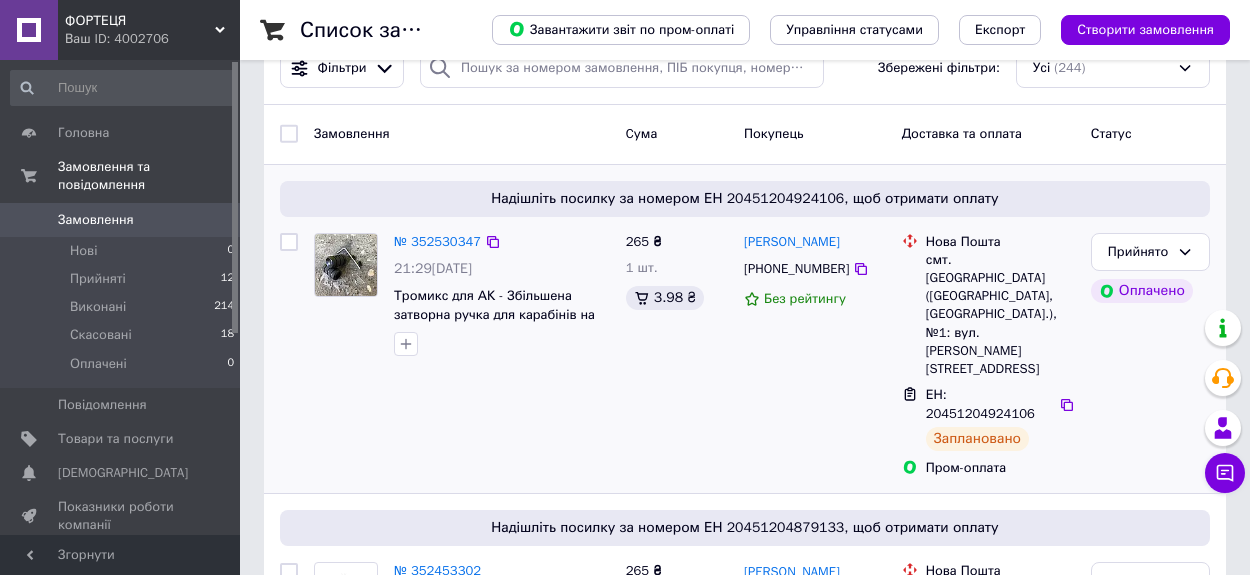 scroll, scrollTop: 47, scrollLeft: 0, axis: vertical 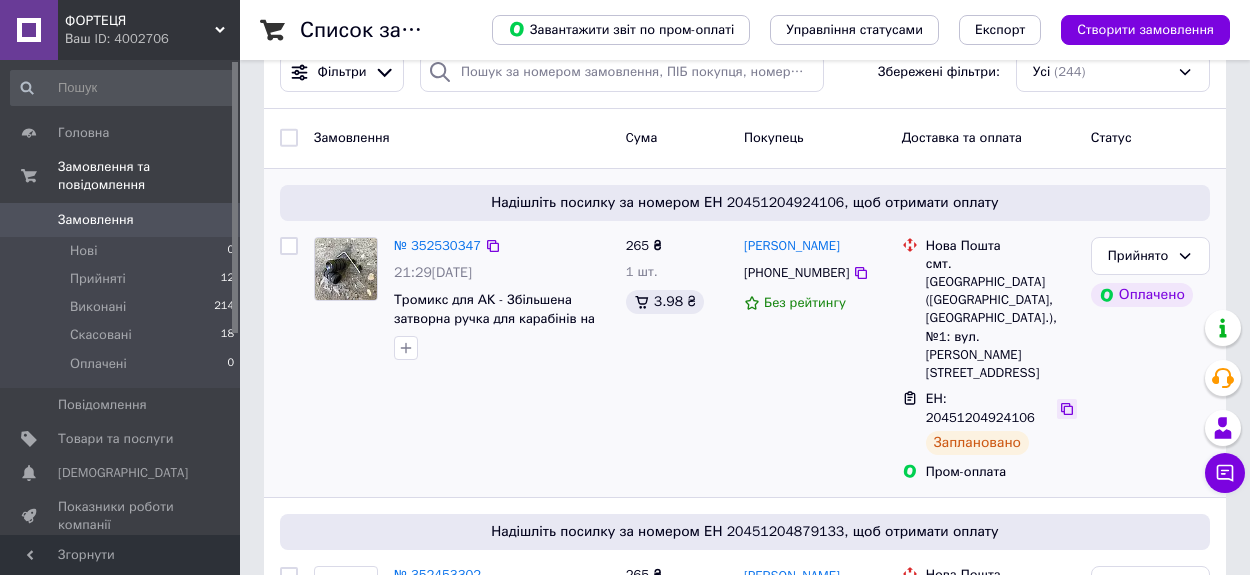 click 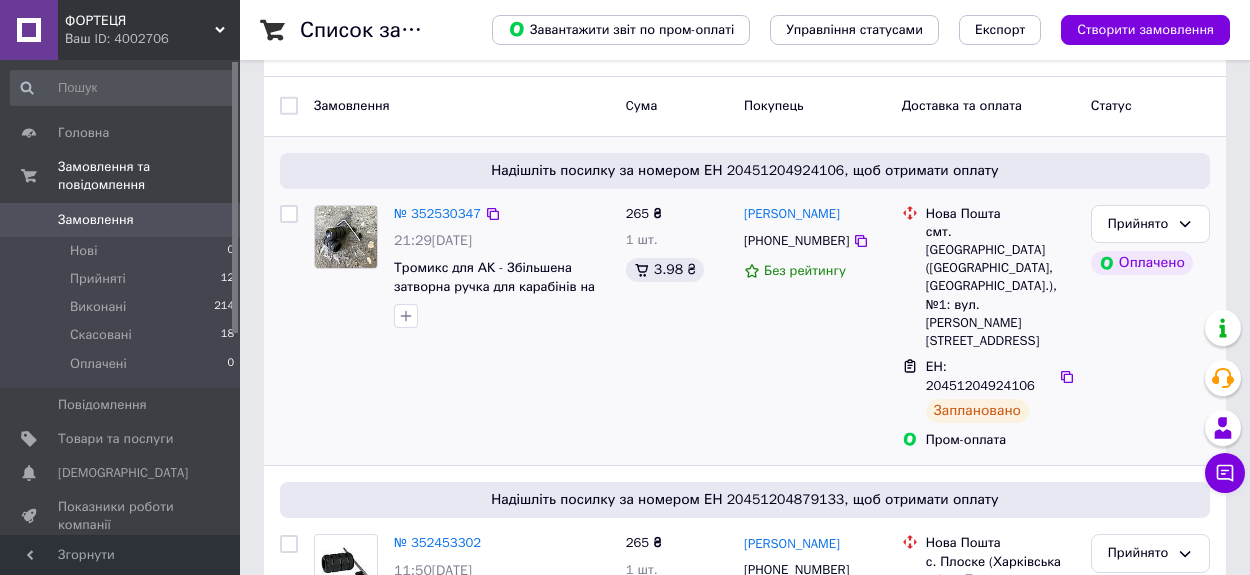 scroll, scrollTop: 0, scrollLeft: 0, axis: both 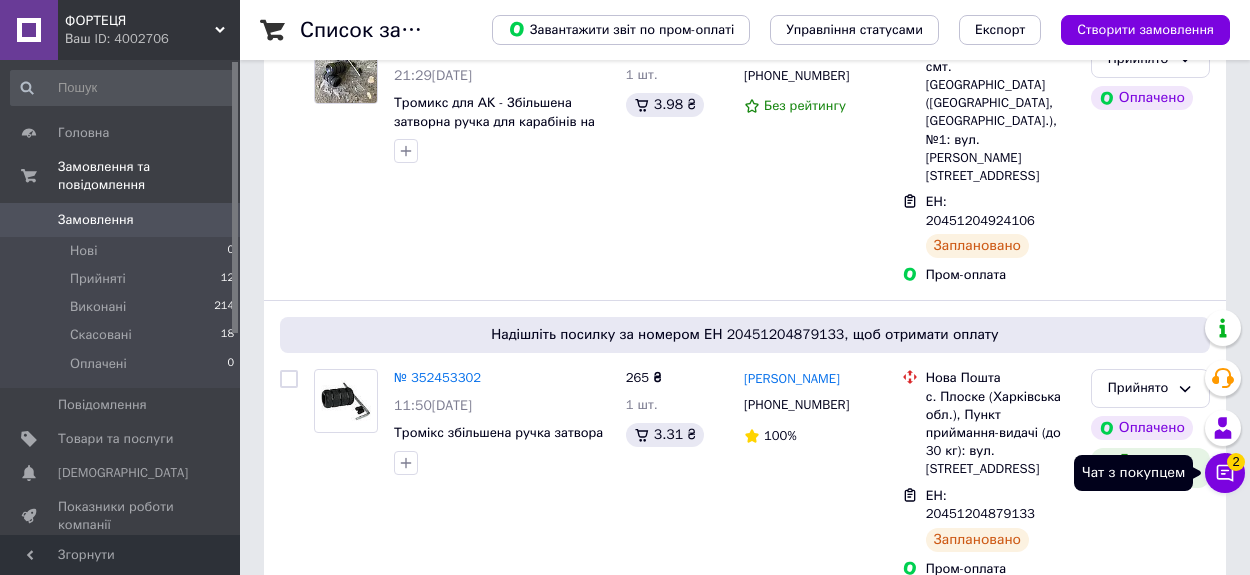 click 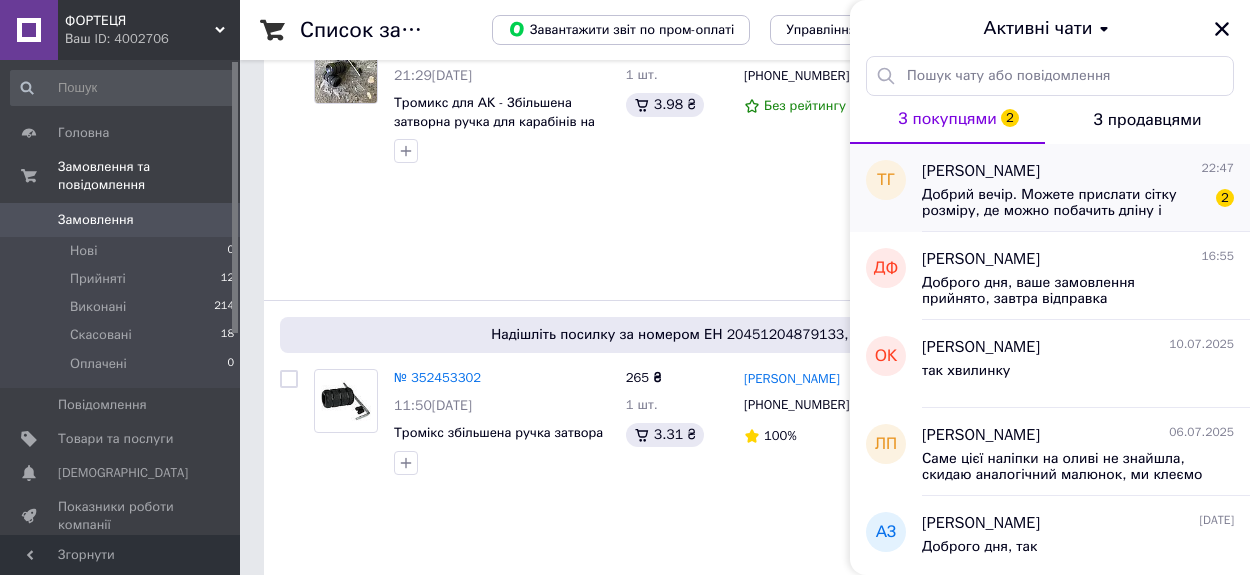 click on "Татьяна Голованёва 22:47 Добрий вечір.
Можете прислати сітку розміру, де можно побачить дліну і ширіну футболки.
Дякую. 2" at bounding box center (1086, 188) 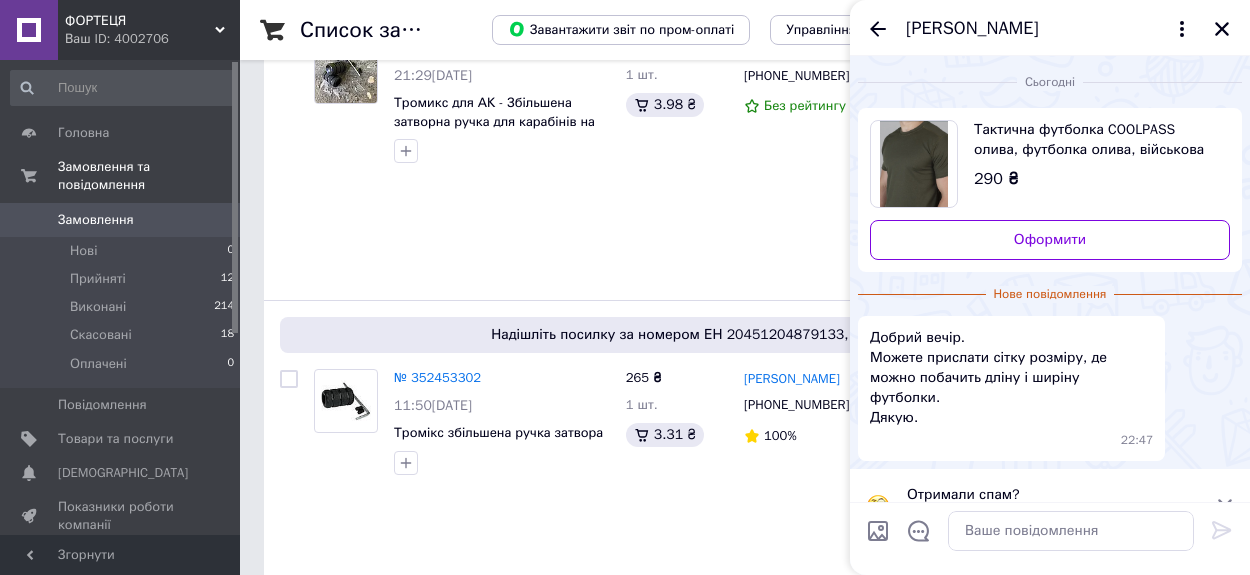 scroll, scrollTop: 19, scrollLeft: 0, axis: vertical 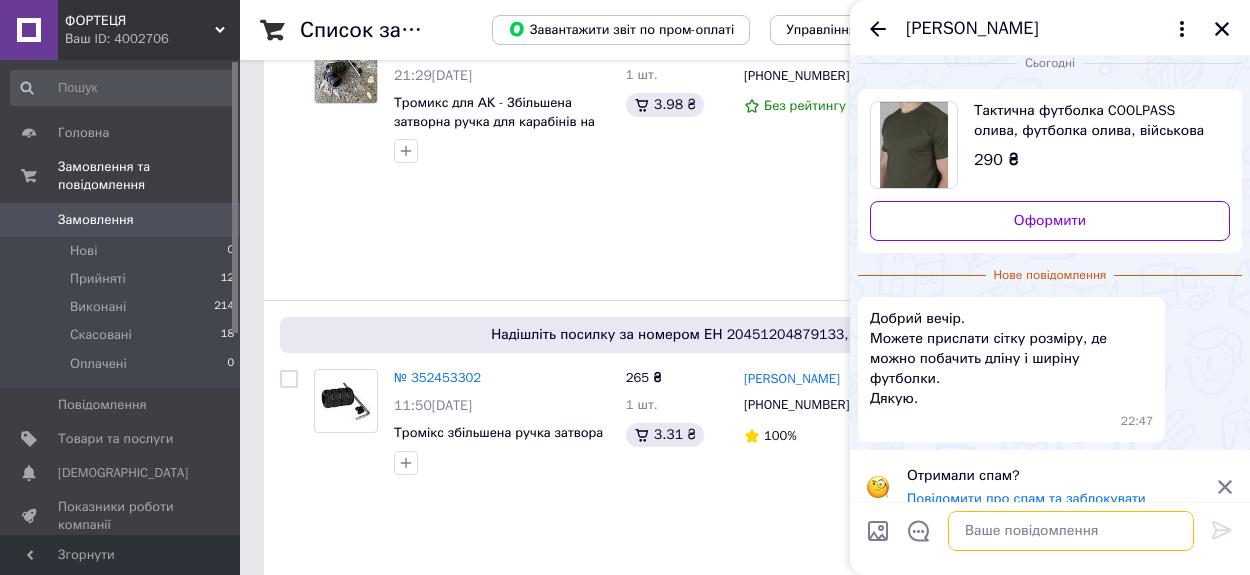 click at bounding box center (1071, 531) 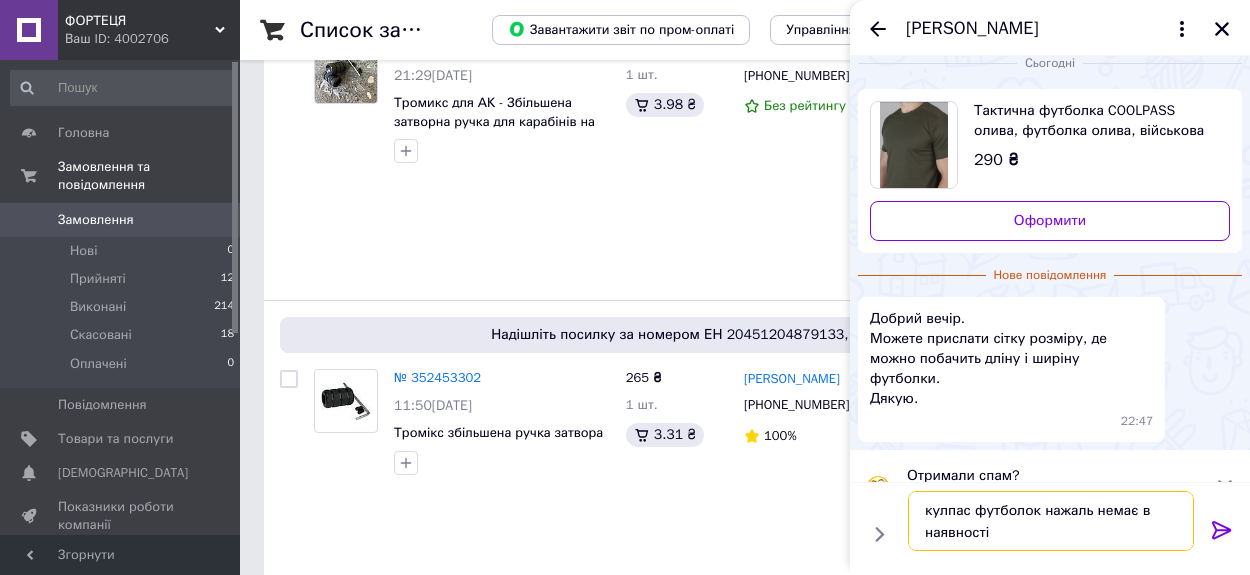 type on "кулпас футболок нажаль немає в наявності" 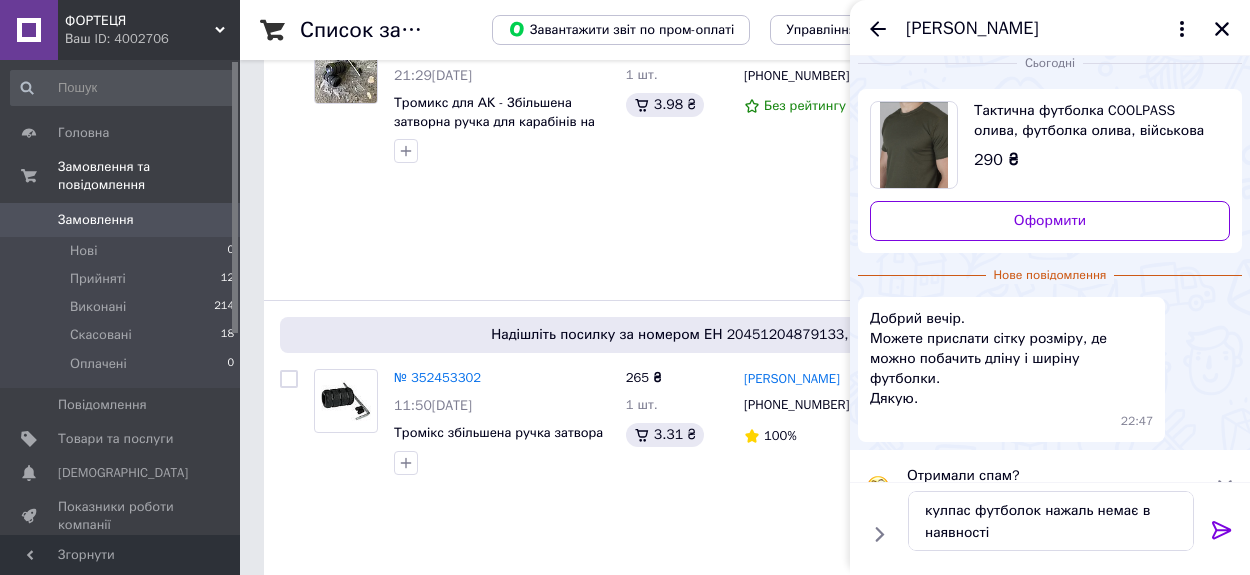 click 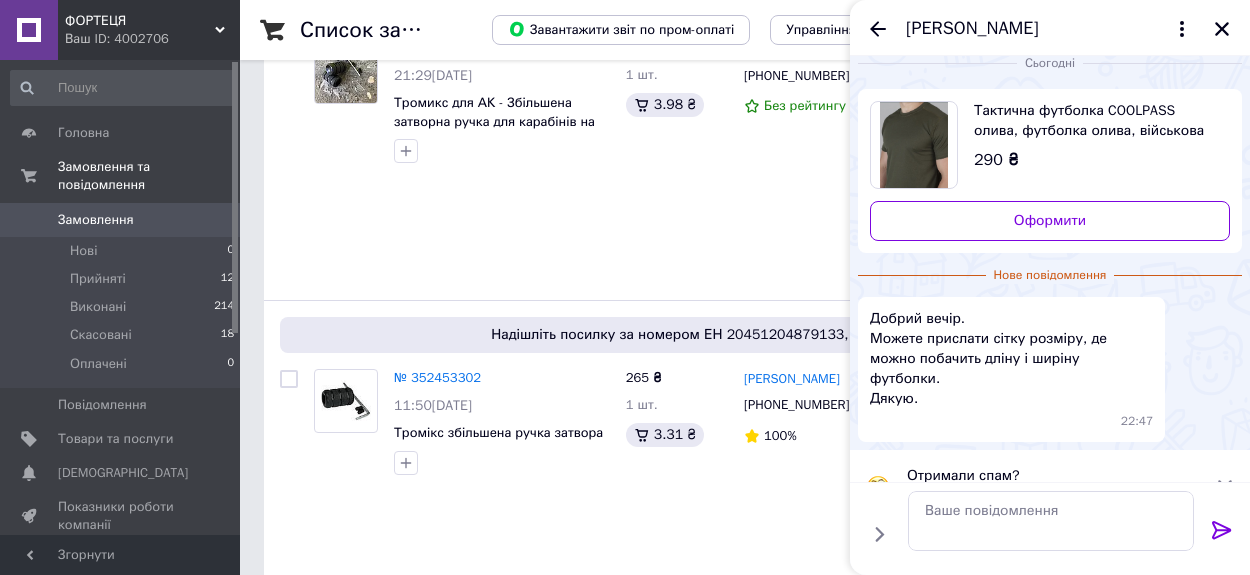 scroll, scrollTop: 4, scrollLeft: 0, axis: vertical 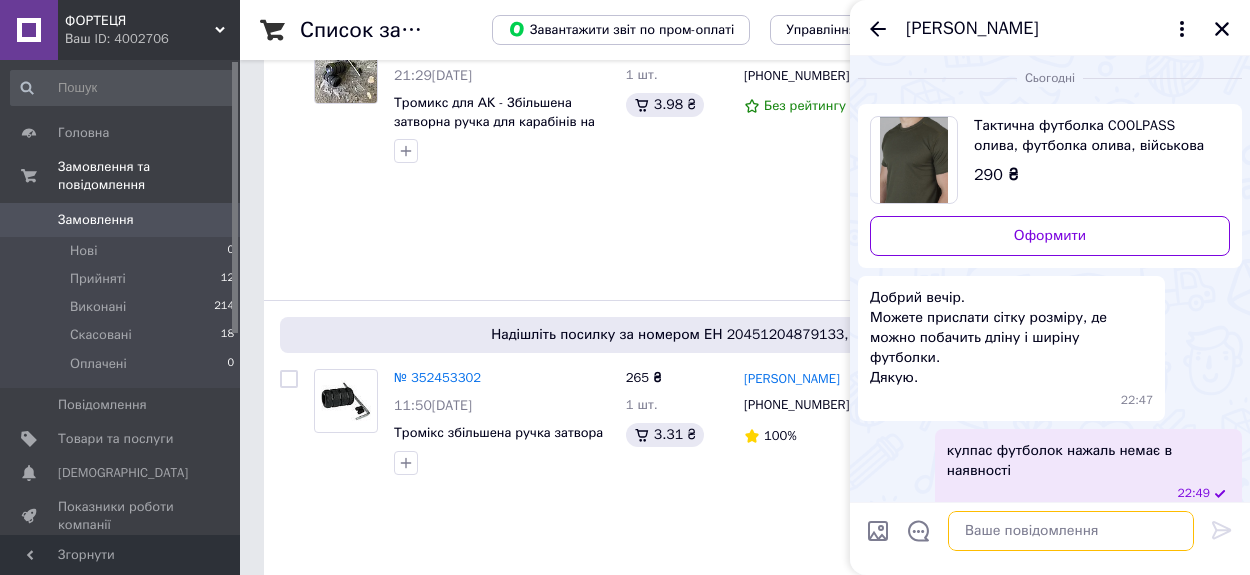 click at bounding box center [1071, 531] 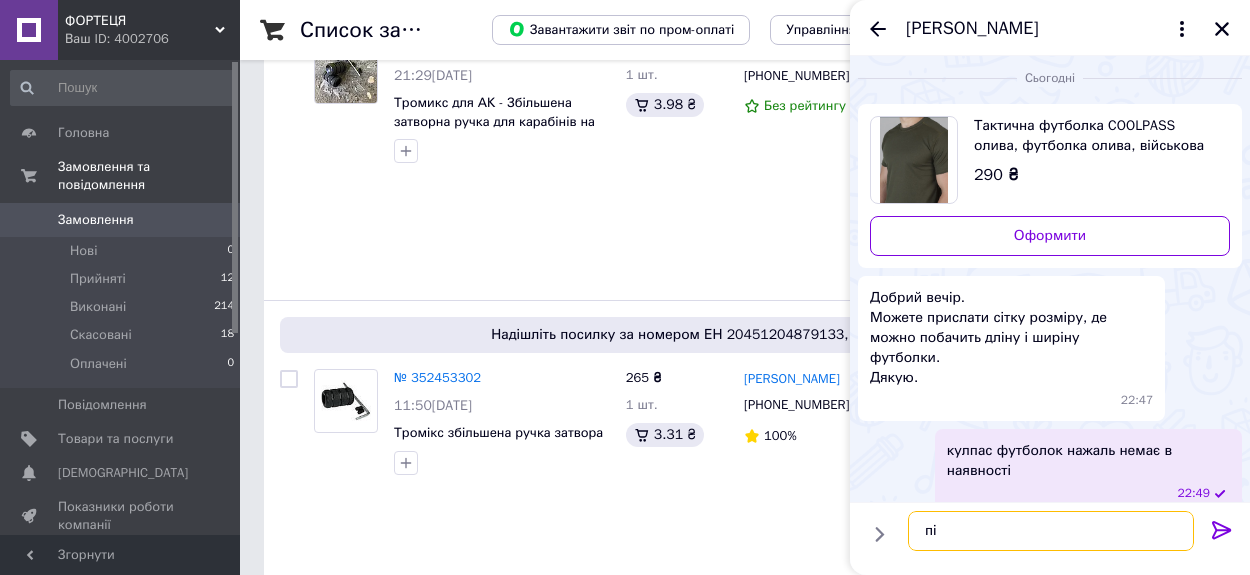 type on "п" 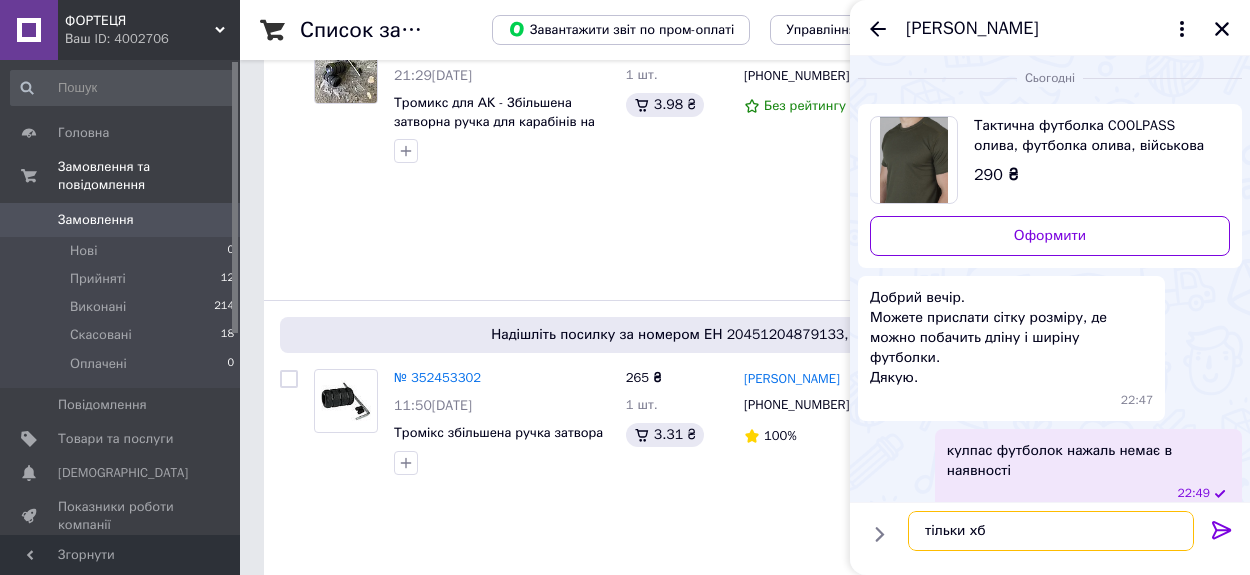type on "тільки хб" 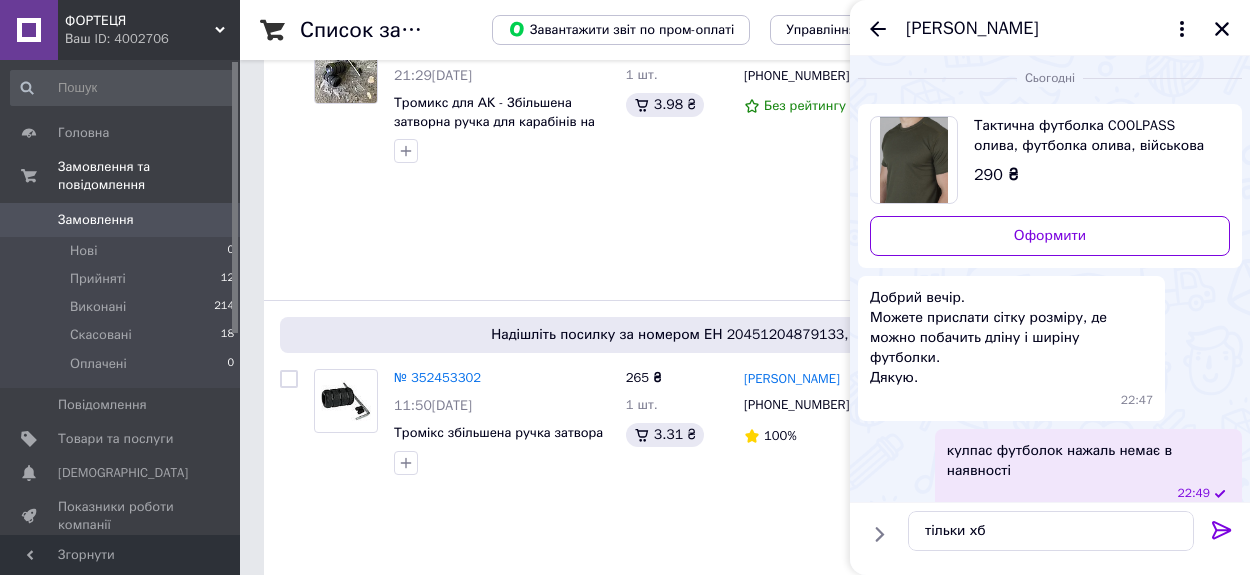 click 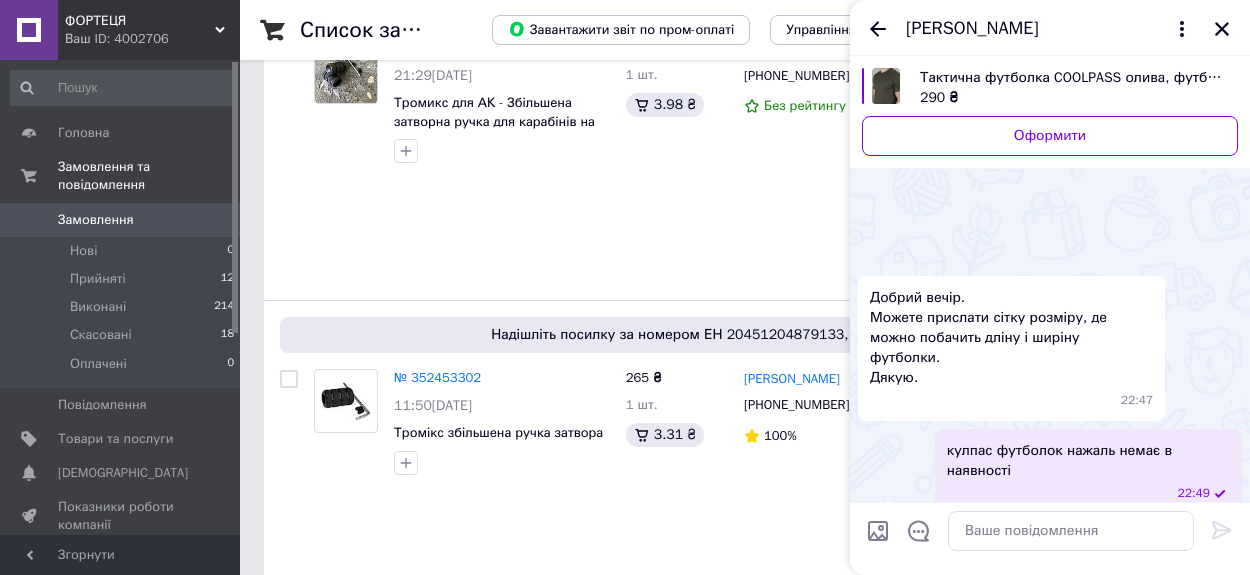 scroll, scrollTop: 57, scrollLeft: 0, axis: vertical 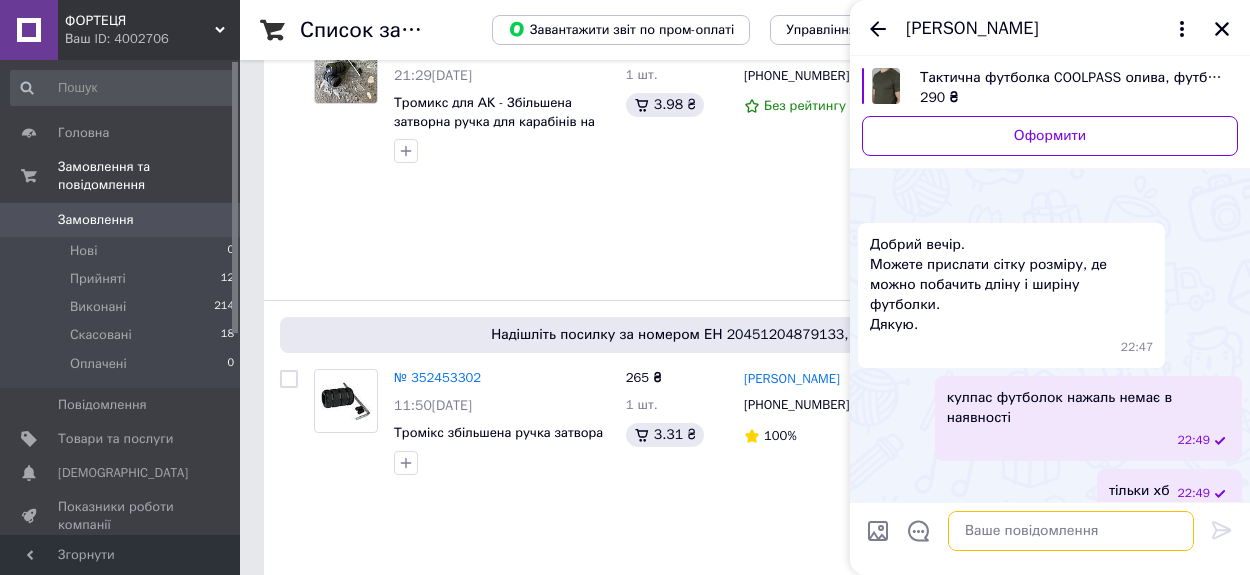 click at bounding box center (1071, 531) 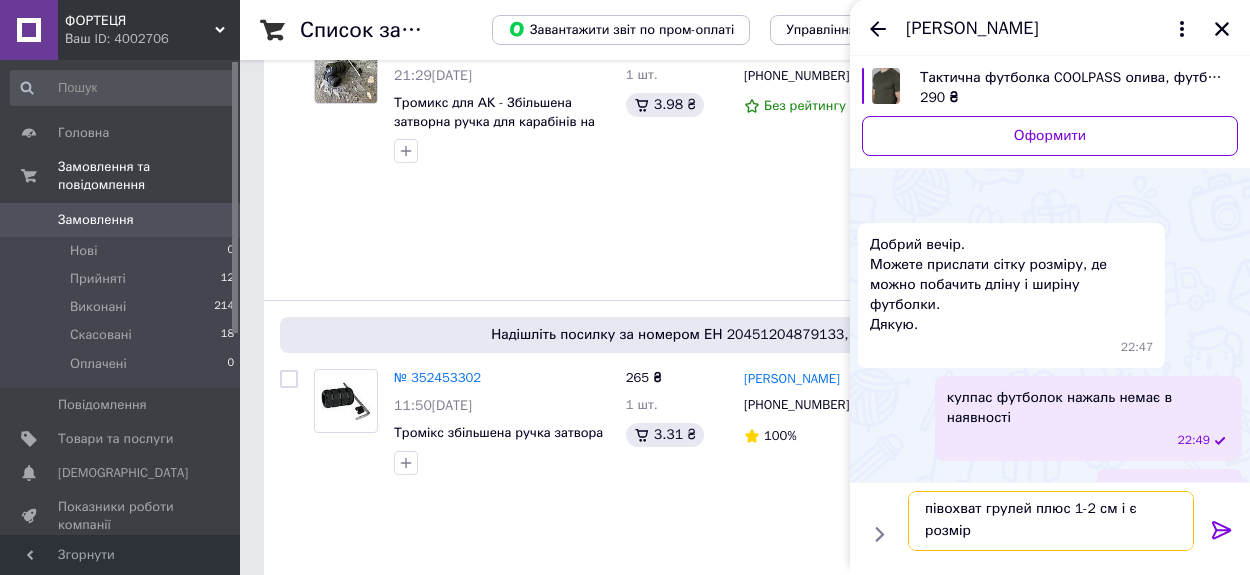 scroll, scrollTop: 2, scrollLeft: 0, axis: vertical 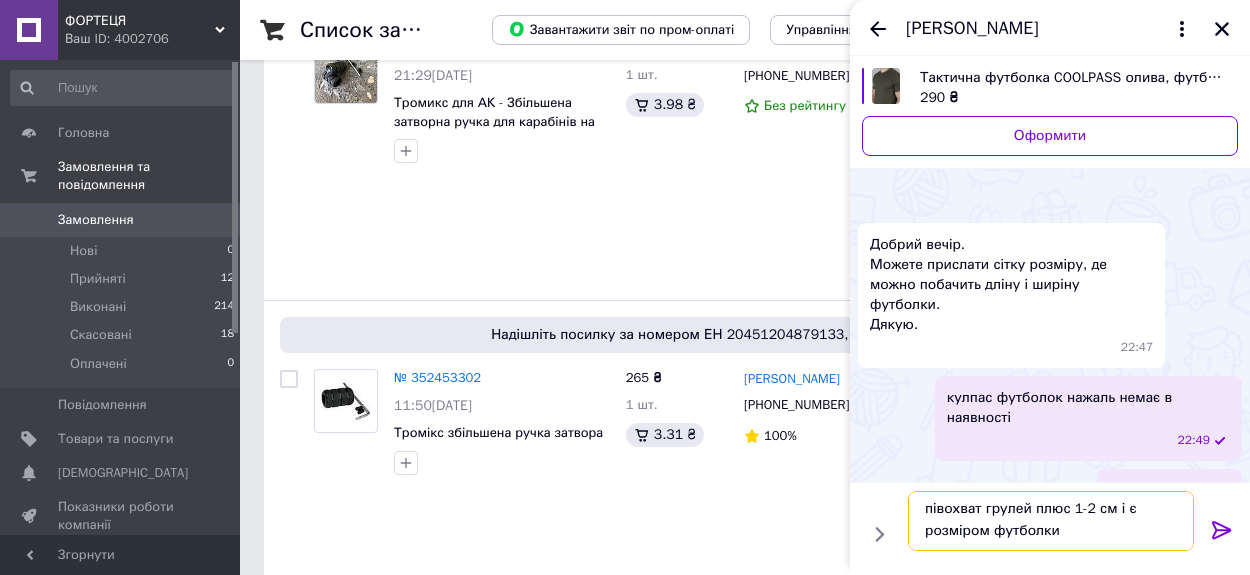 type on "півохват грулей плюс 1-2 см і є розміром футболки" 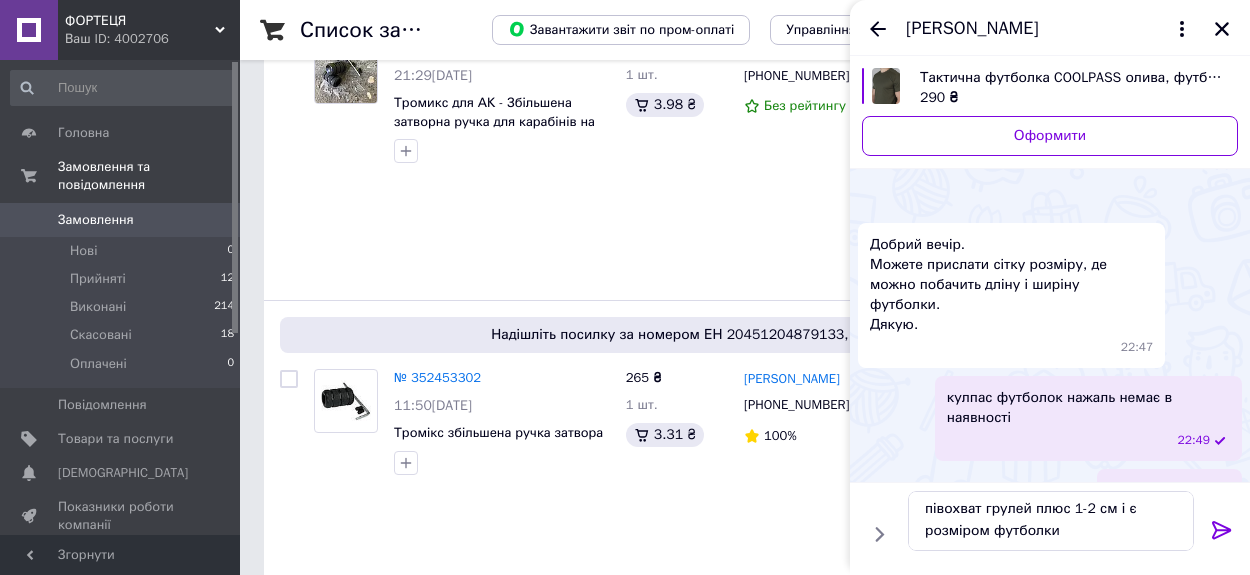 click 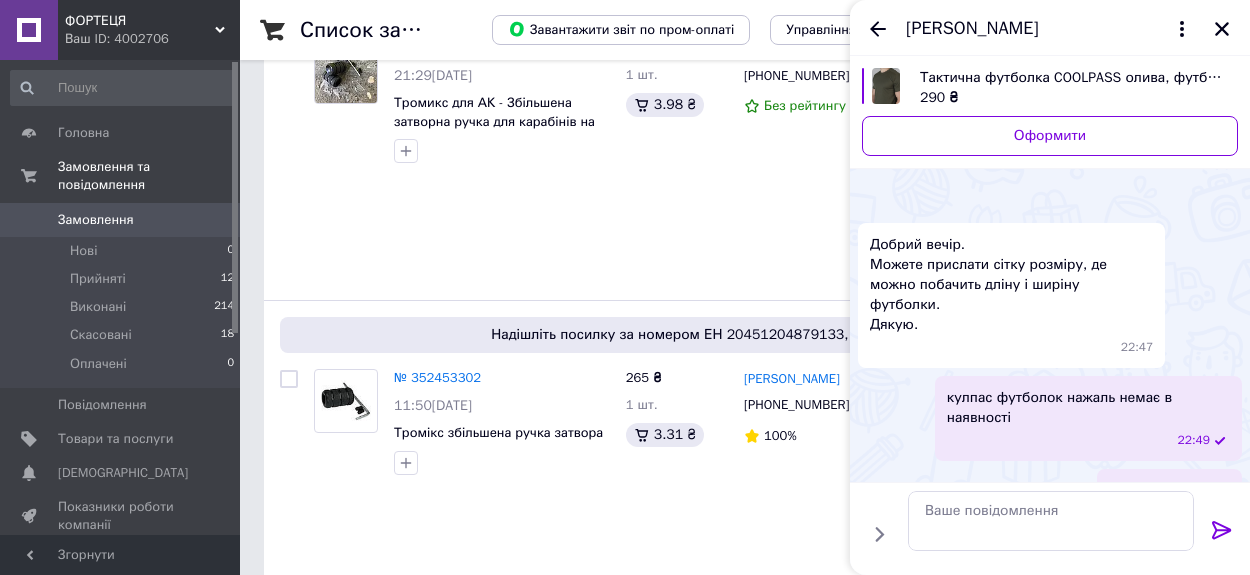 scroll, scrollTop: 0, scrollLeft: 0, axis: both 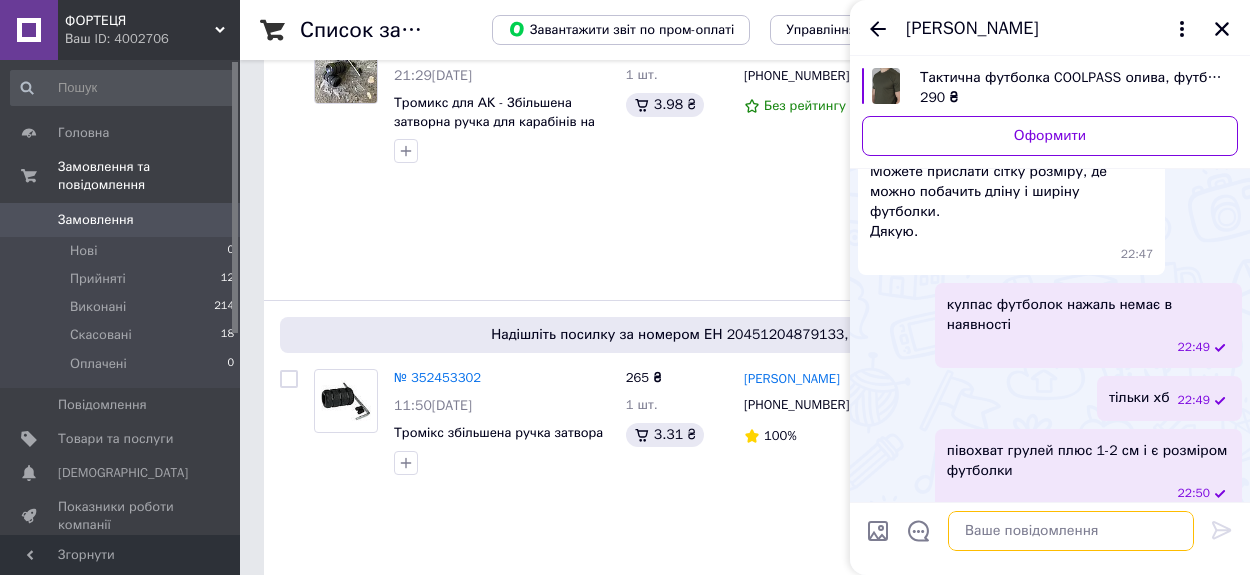 click at bounding box center (1071, 531) 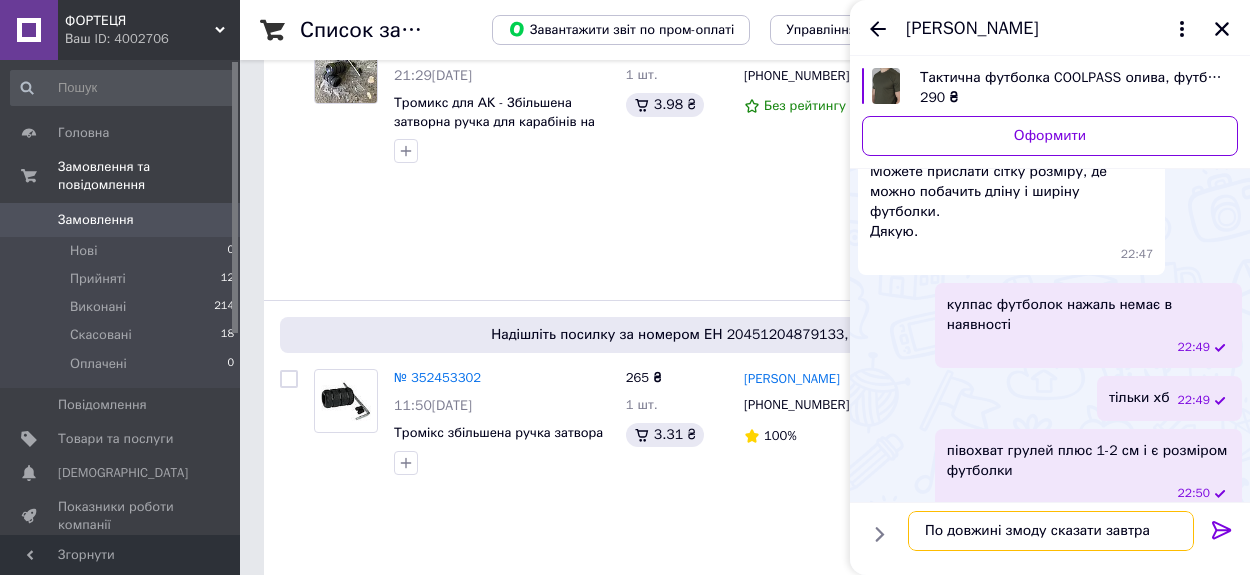 type on "По довжині змоду сказати завтра" 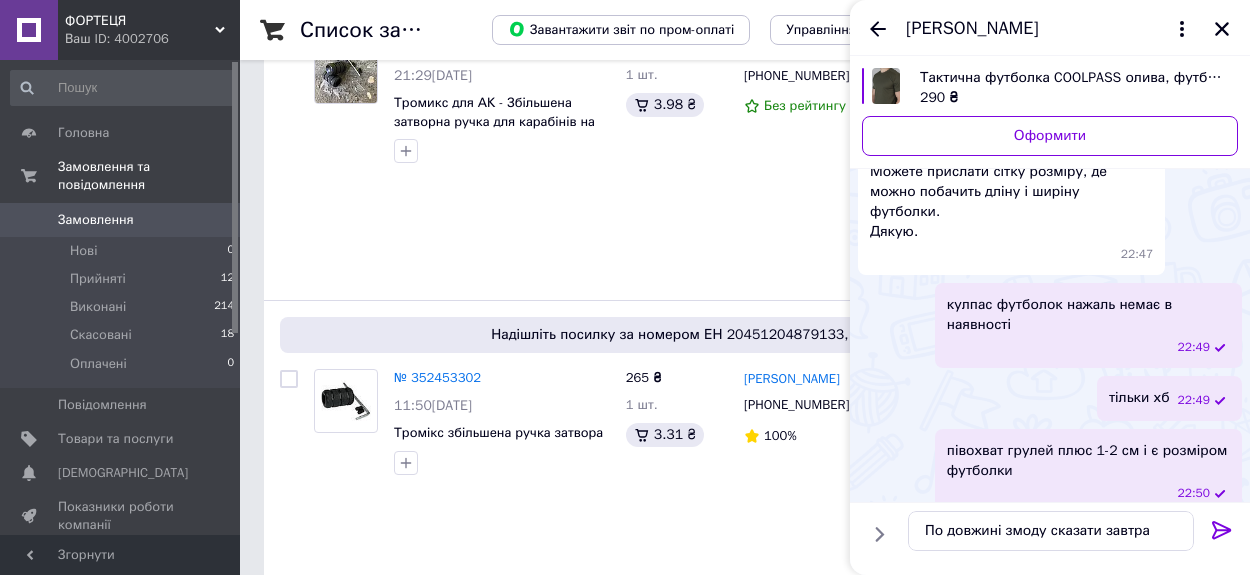 click 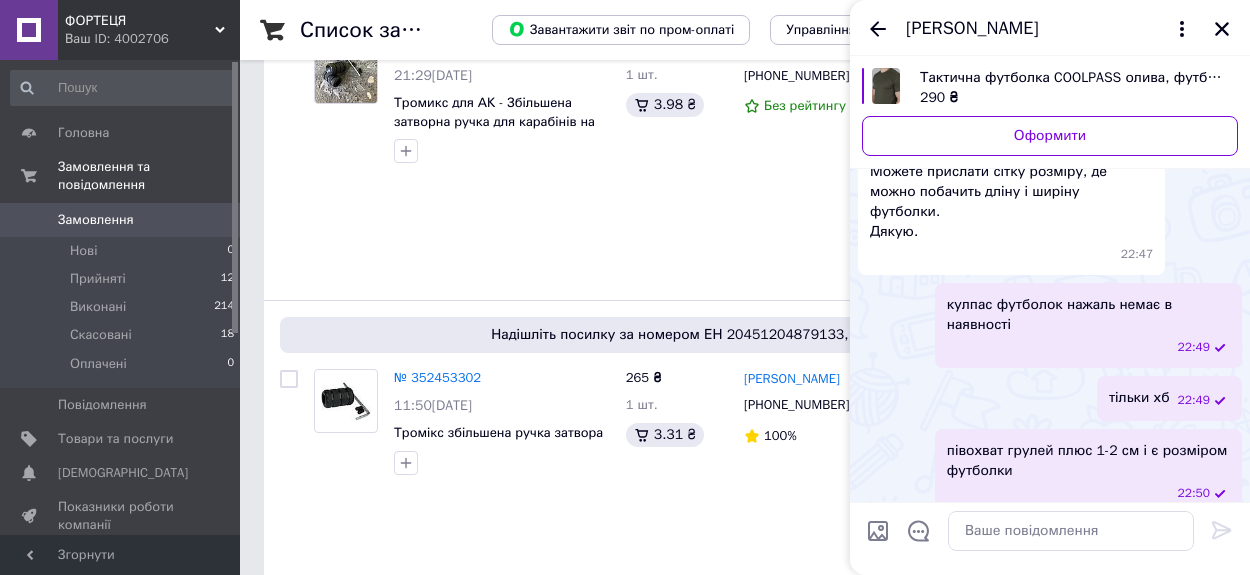 scroll, scrollTop: 173, scrollLeft: 0, axis: vertical 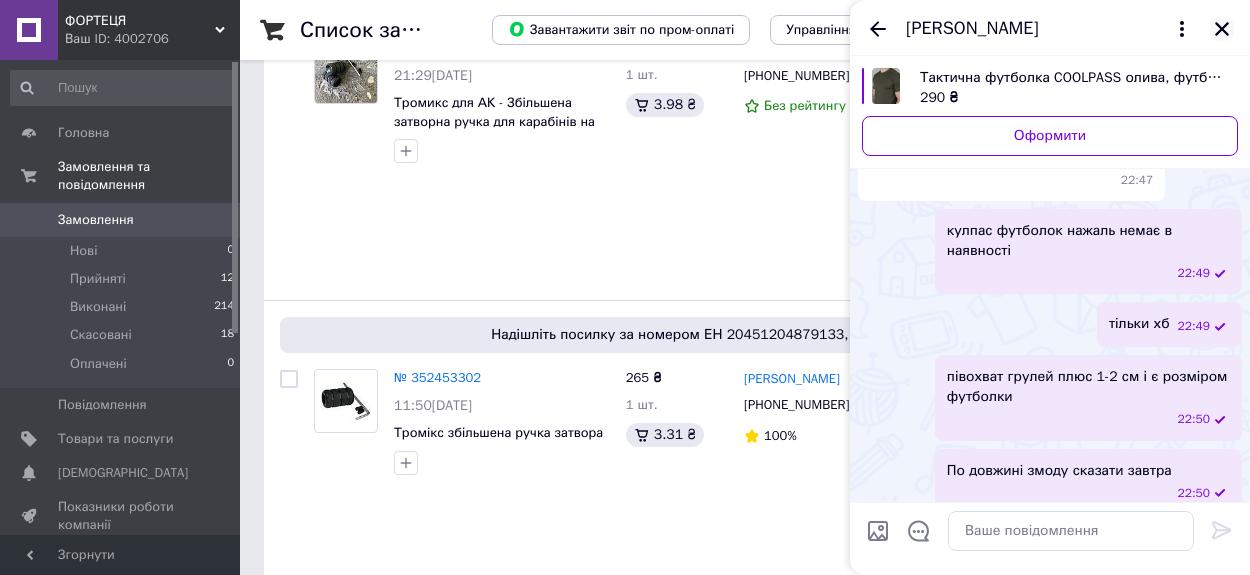 click 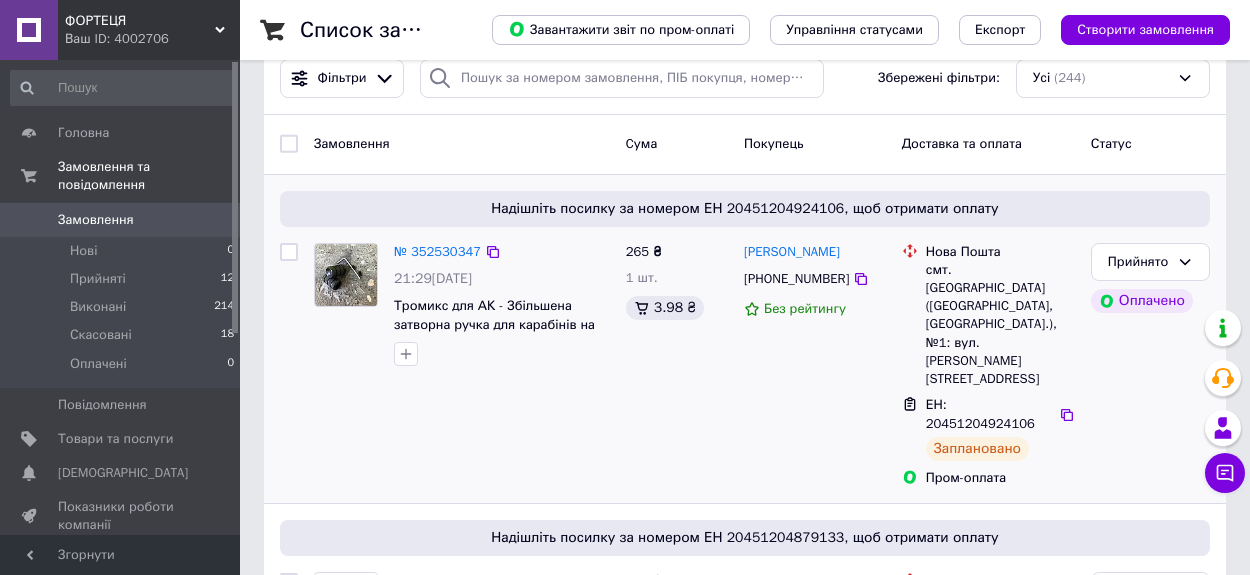 scroll, scrollTop: 0, scrollLeft: 0, axis: both 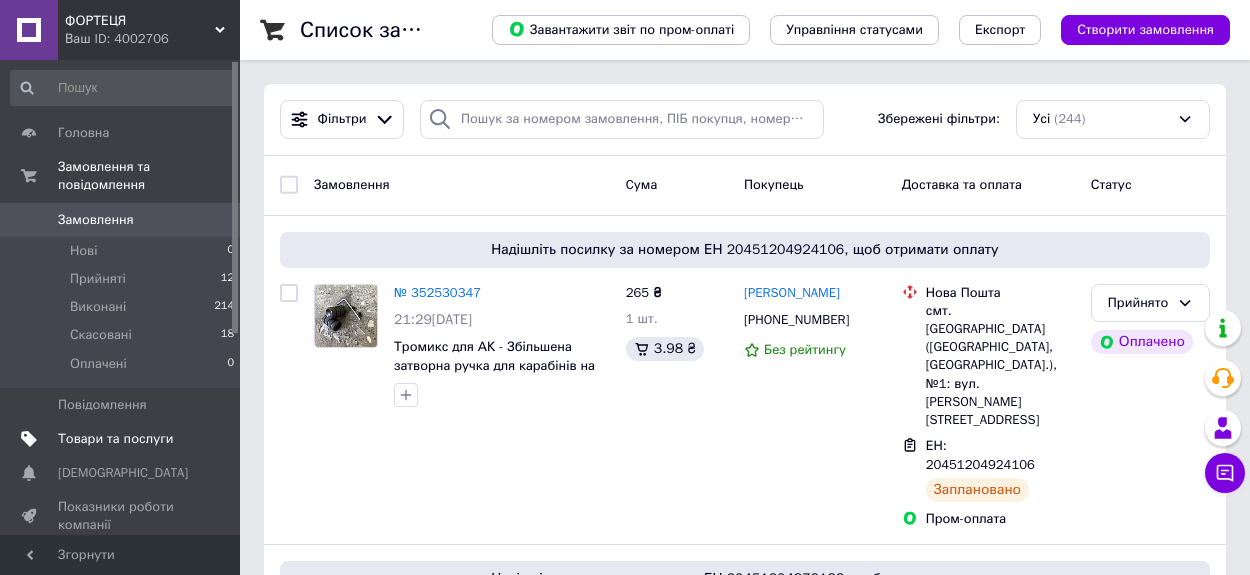 click on "Товари та послуги" at bounding box center (115, 439) 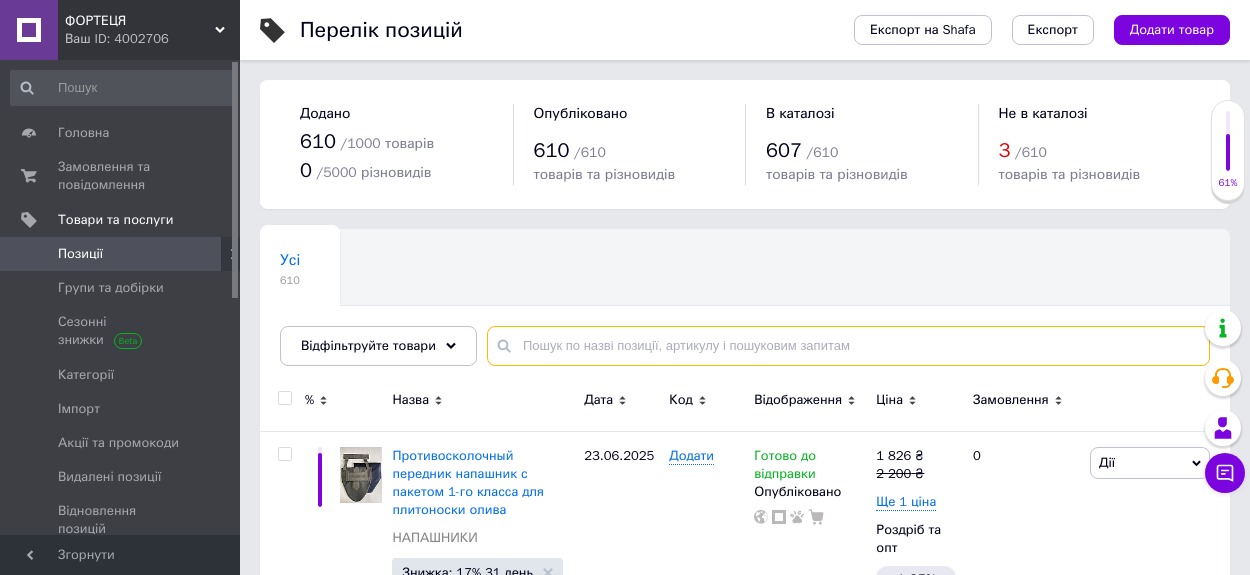 click at bounding box center (848, 346) 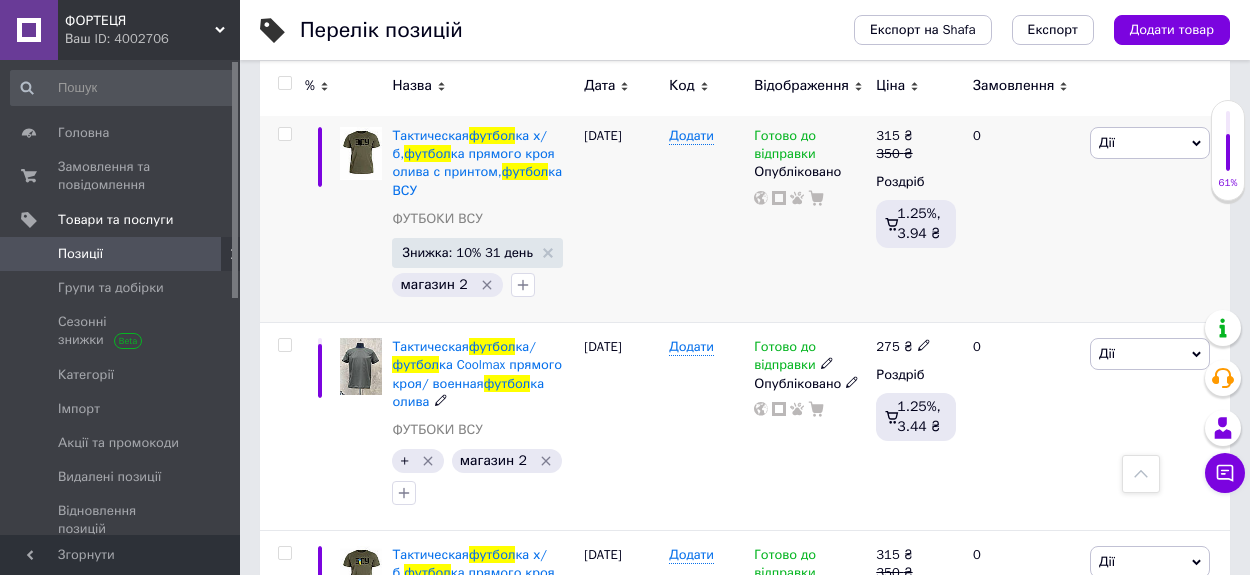 scroll, scrollTop: 3595, scrollLeft: 0, axis: vertical 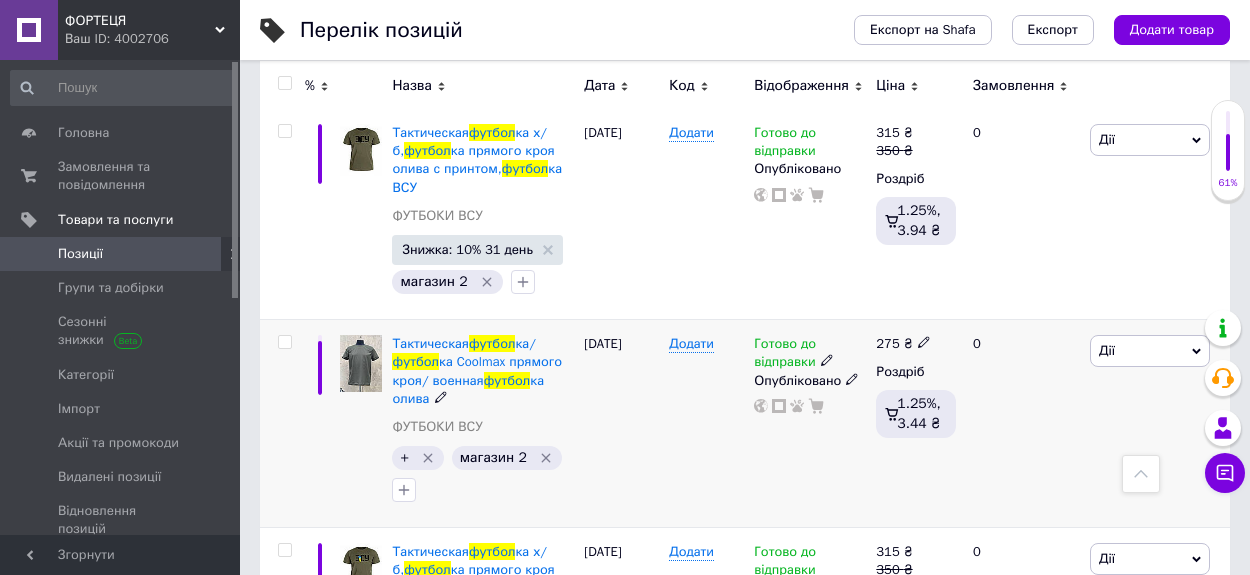 type on "футбол" 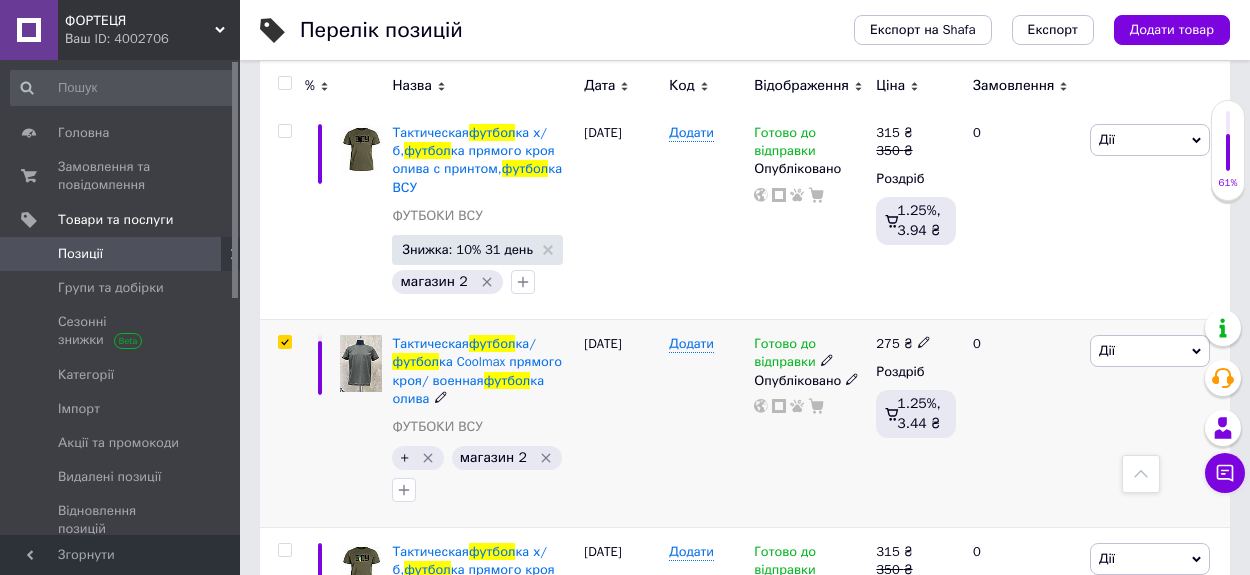 checkbox on "true" 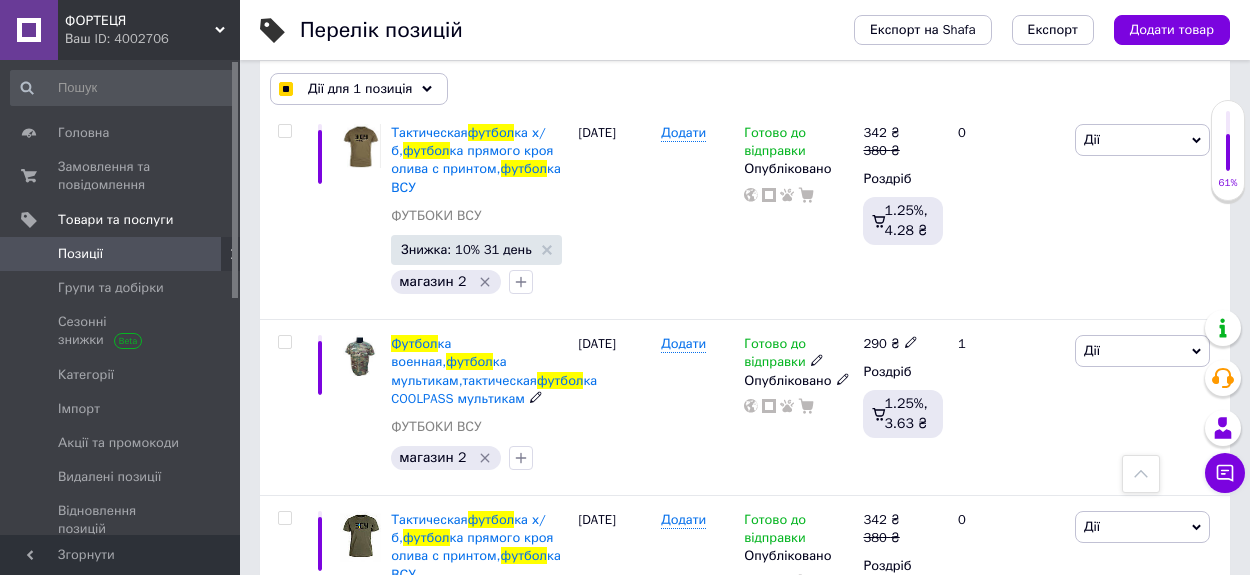 scroll, scrollTop: 4649, scrollLeft: 0, axis: vertical 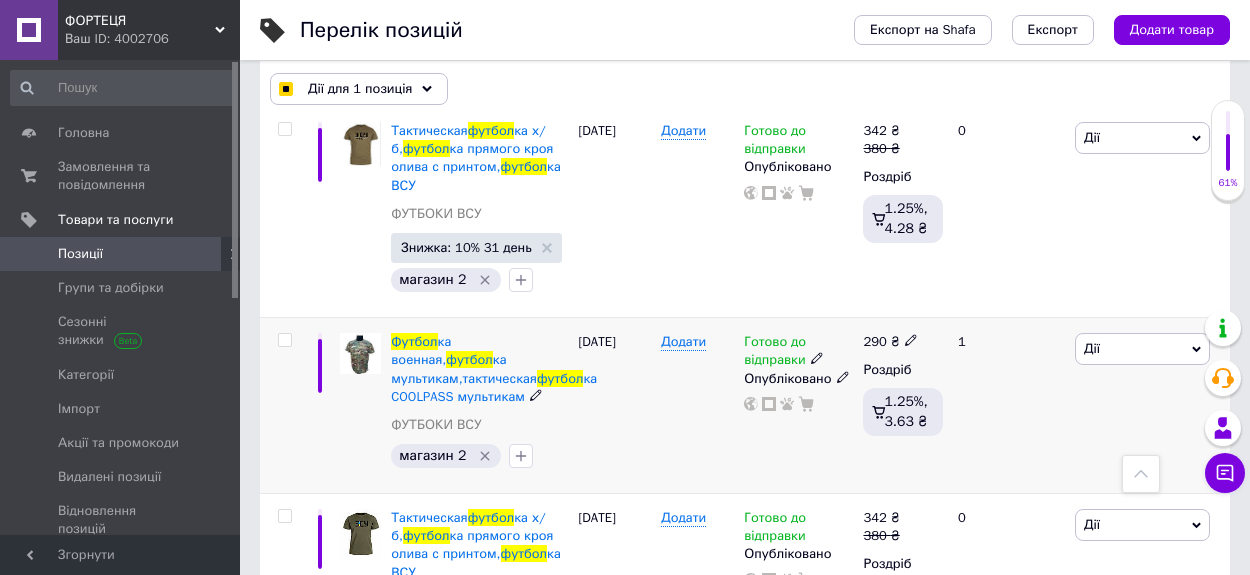 click at bounding box center [284, 340] 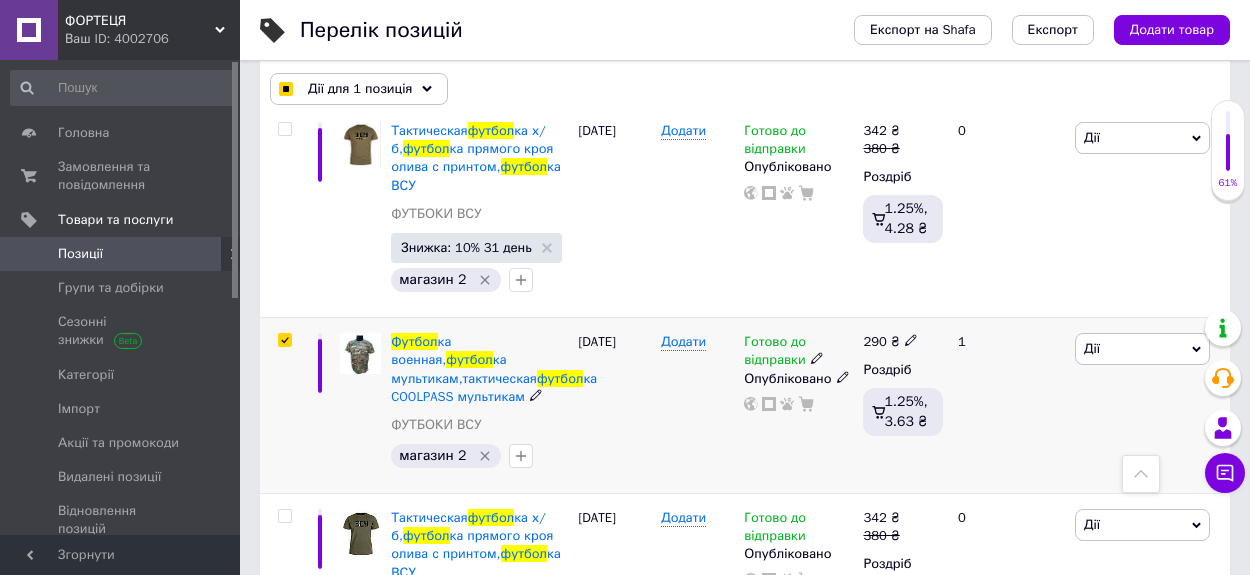 checkbox on "true" 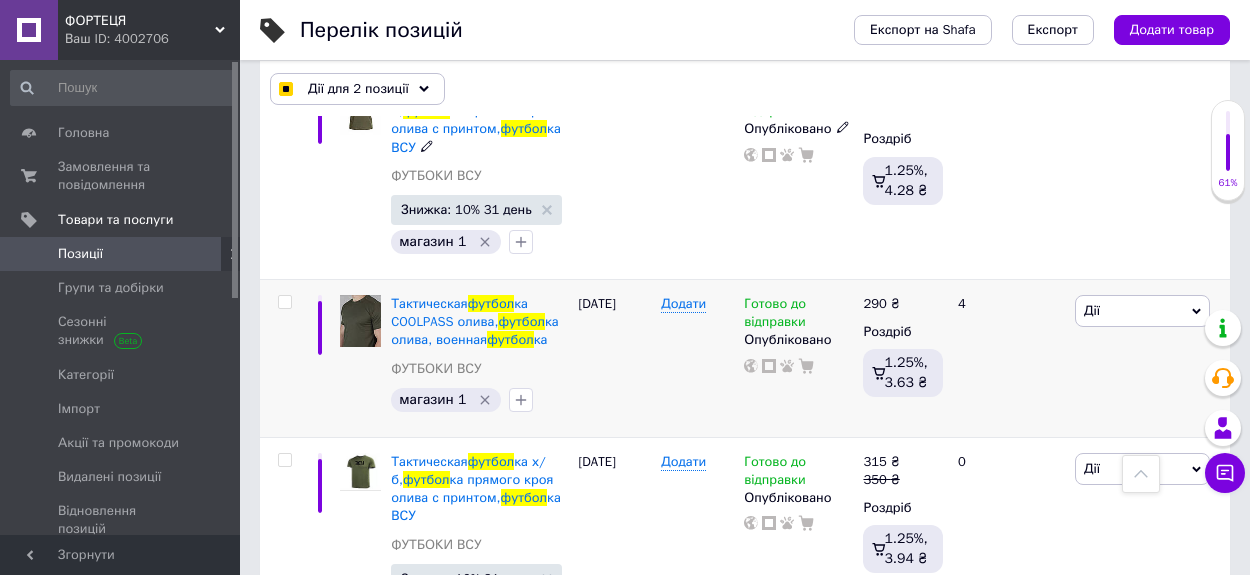 scroll, scrollTop: 6555, scrollLeft: 0, axis: vertical 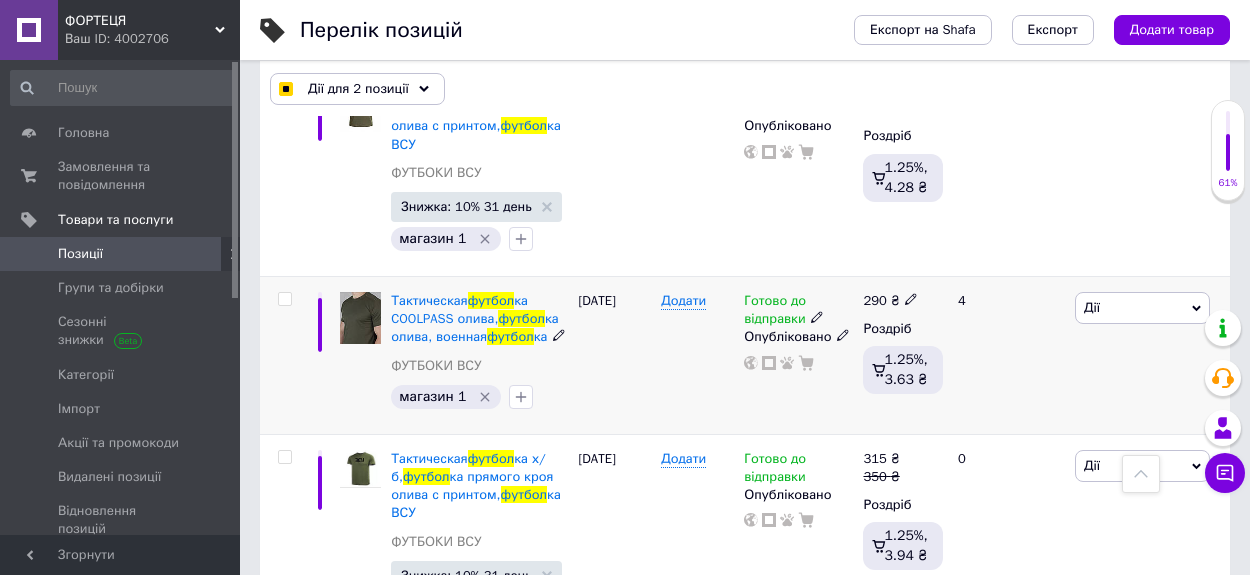 click at bounding box center [284, 299] 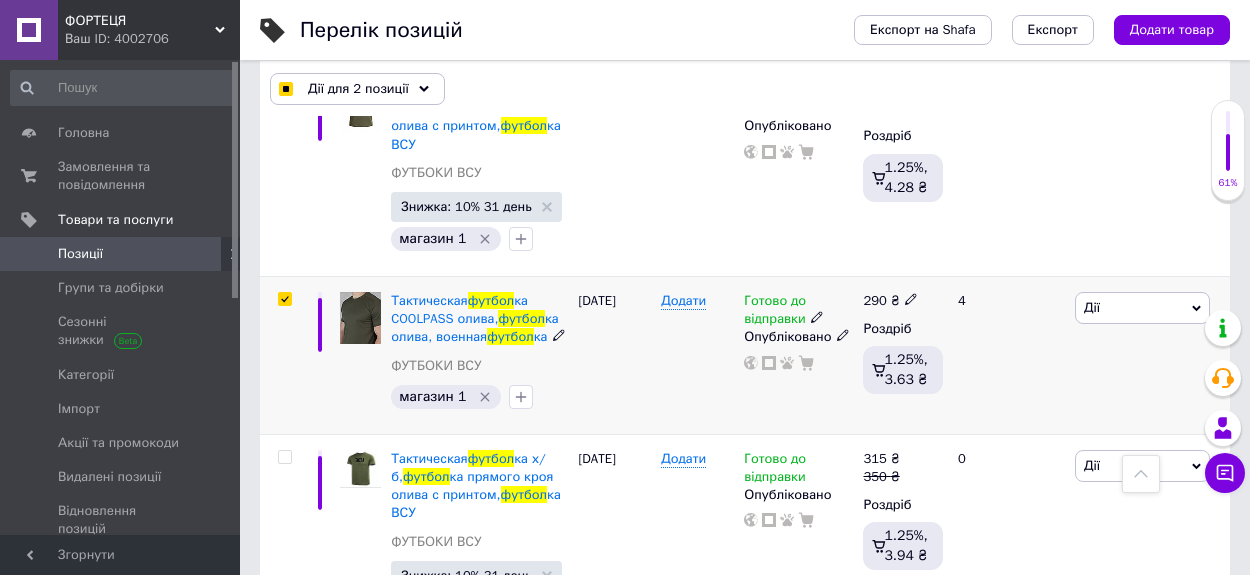 checkbox on "true" 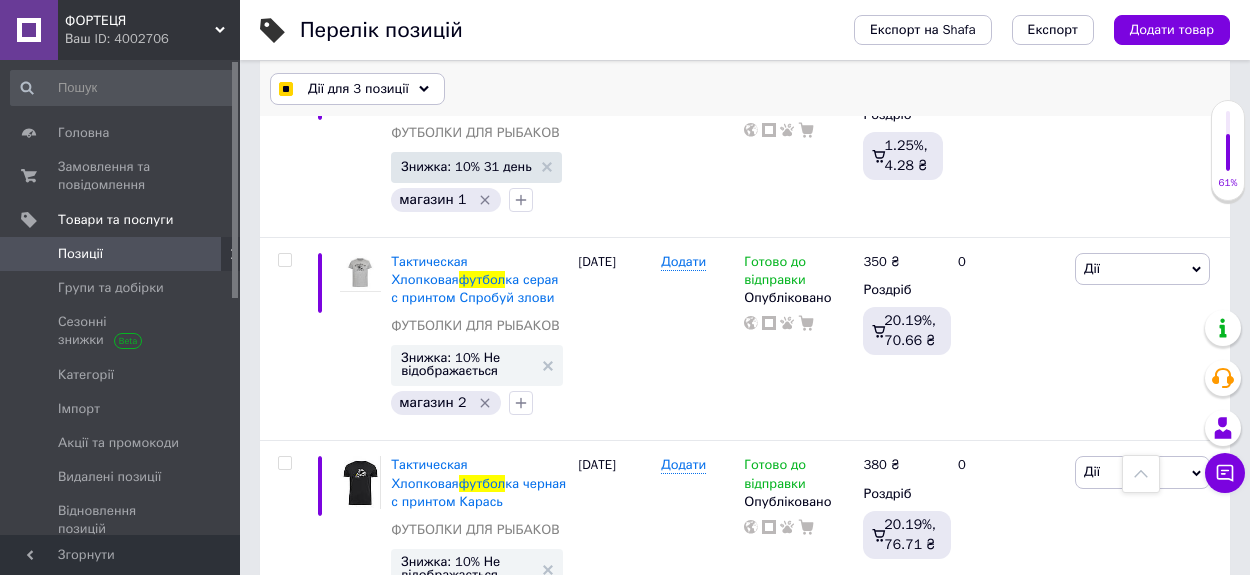 scroll, scrollTop: 15040, scrollLeft: 0, axis: vertical 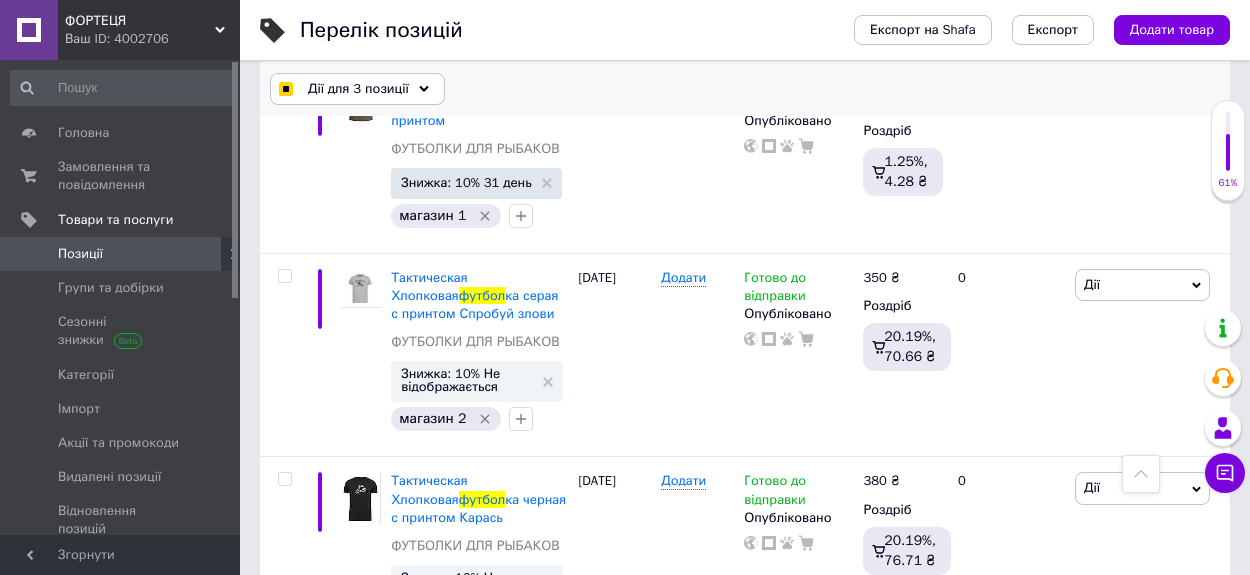 click on "Дії для 3 позиції" at bounding box center [358, 89] 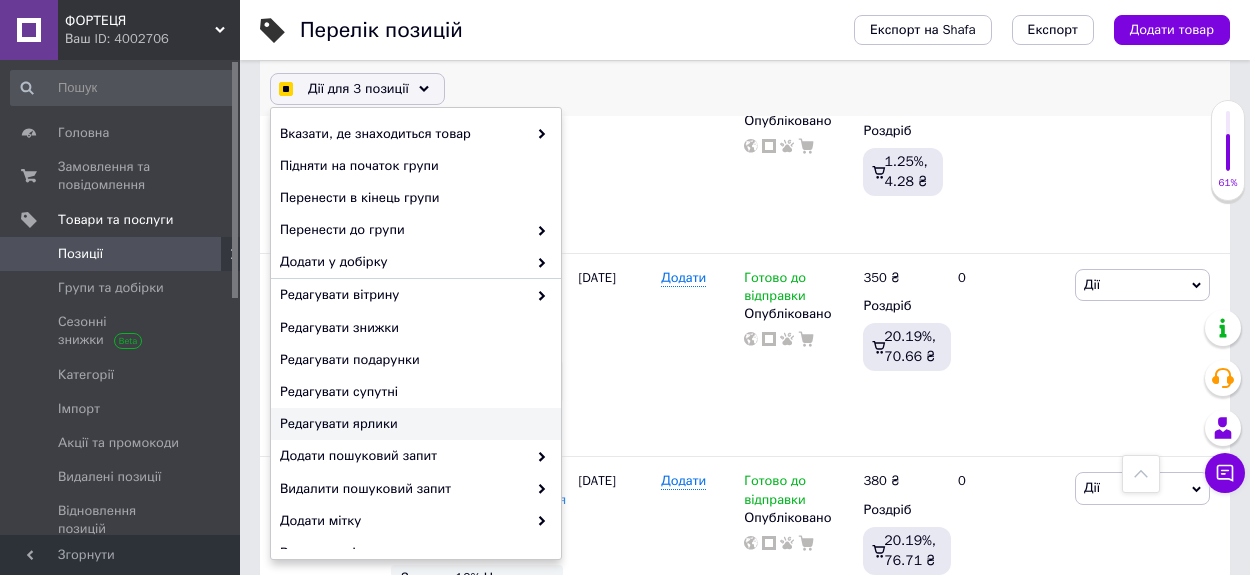 checkbox on "true" 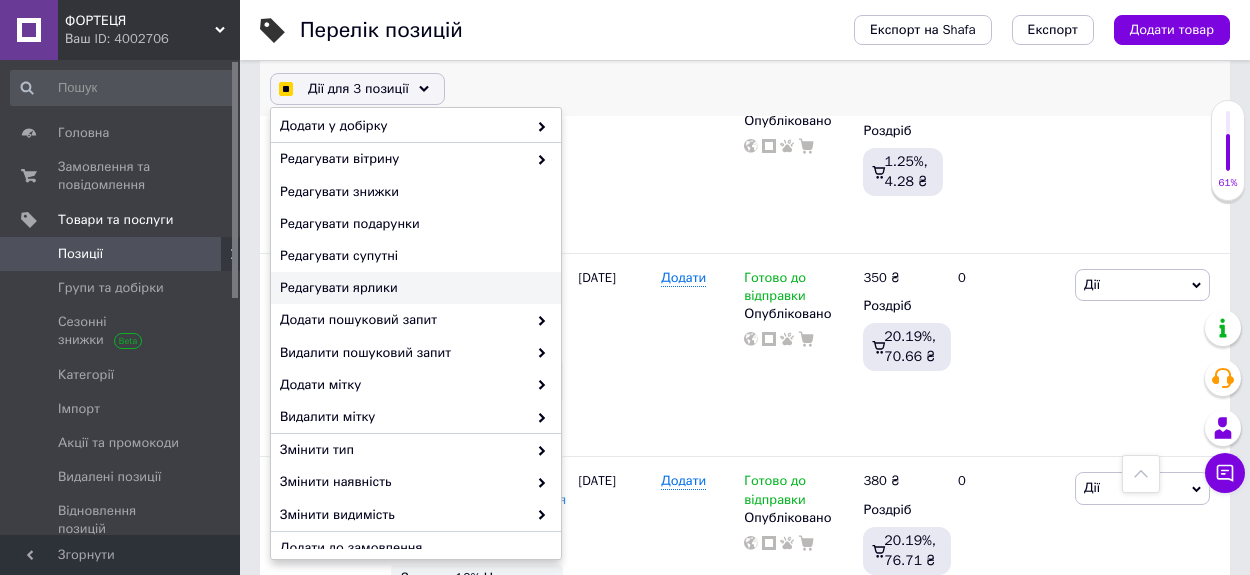 scroll, scrollTop: 248, scrollLeft: 0, axis: vertical 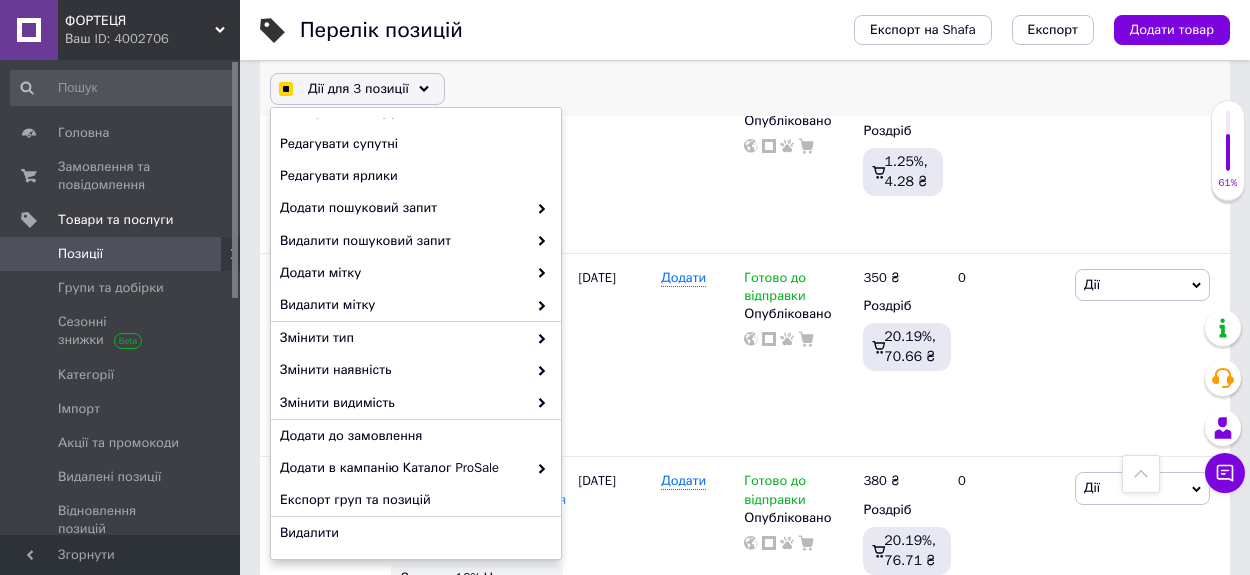checkbox on "true" 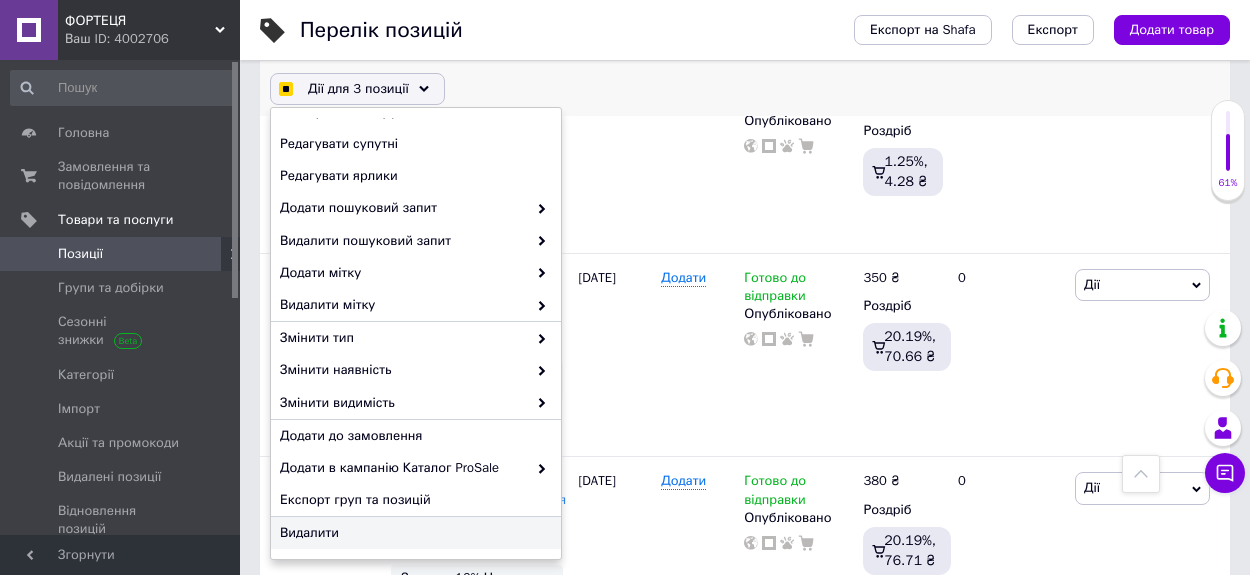 checkbox on "true" 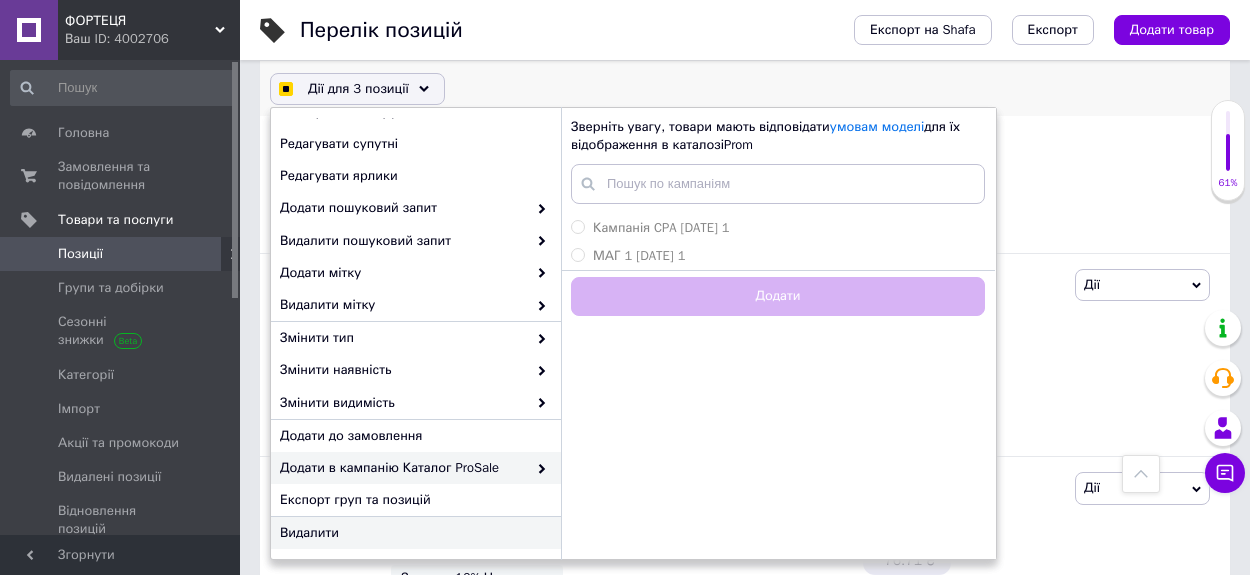 click on "Видалити" at bounding box center [413, 533] 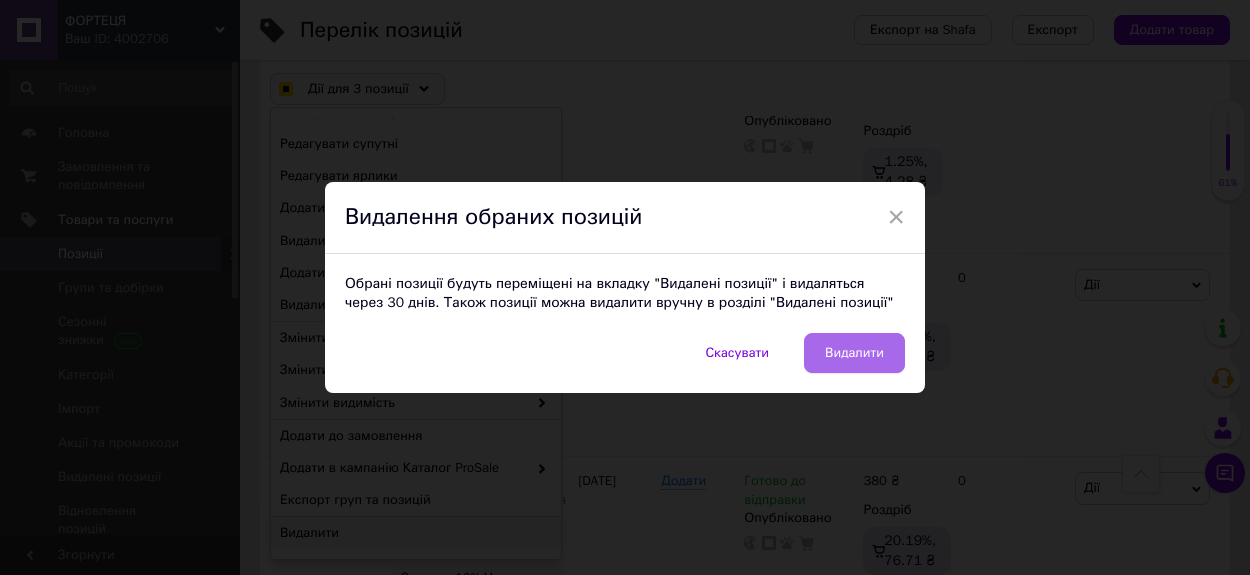 click on "Видалити" at bounding box center [854, 353] 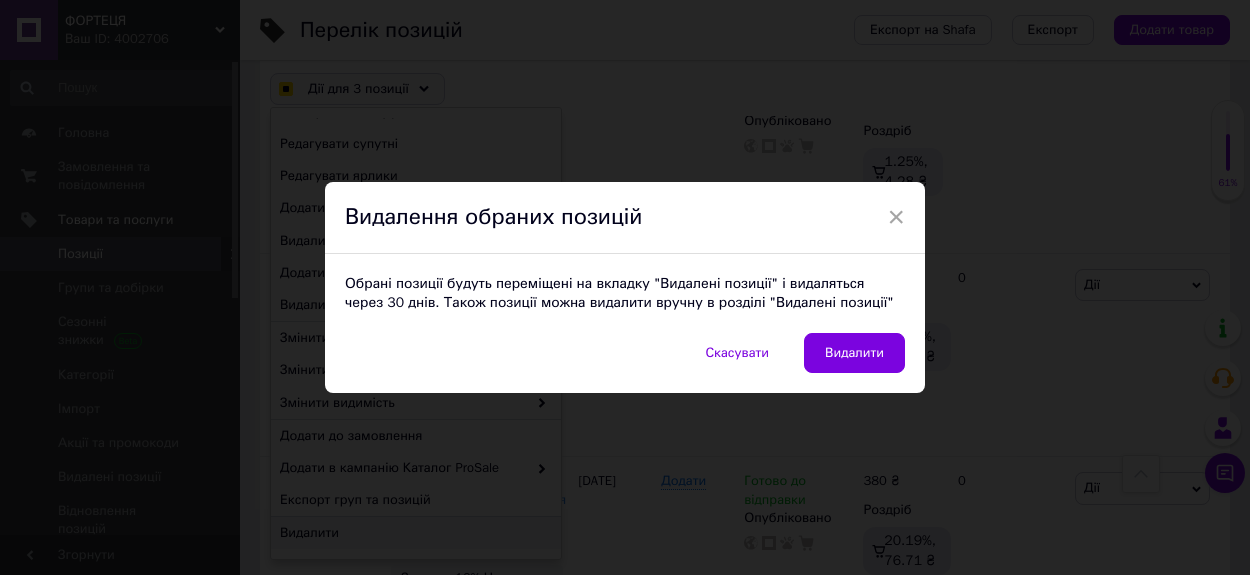 checkbox on "true" 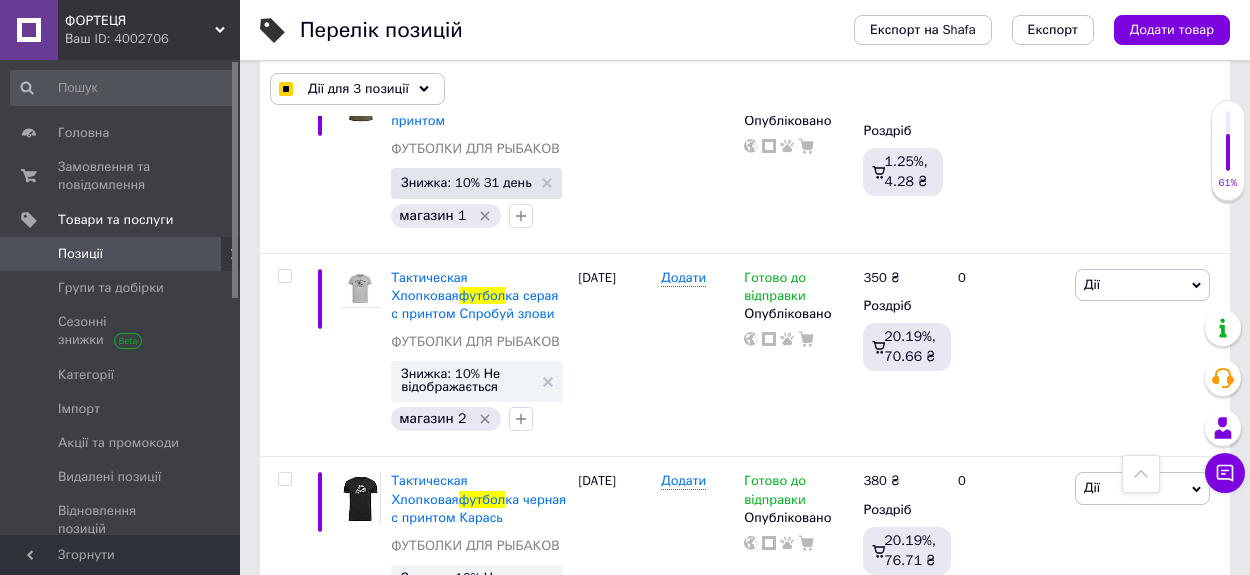 checkbox on "false" 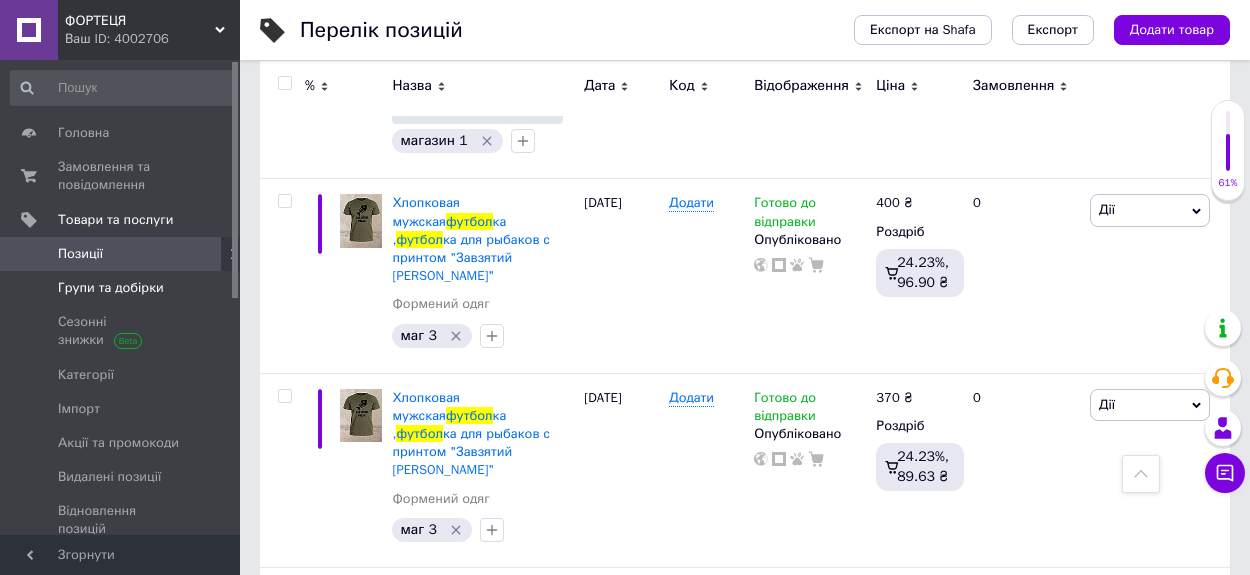 scroll, scrollTop: 7264, scrollLeft: 0, axis: vertical 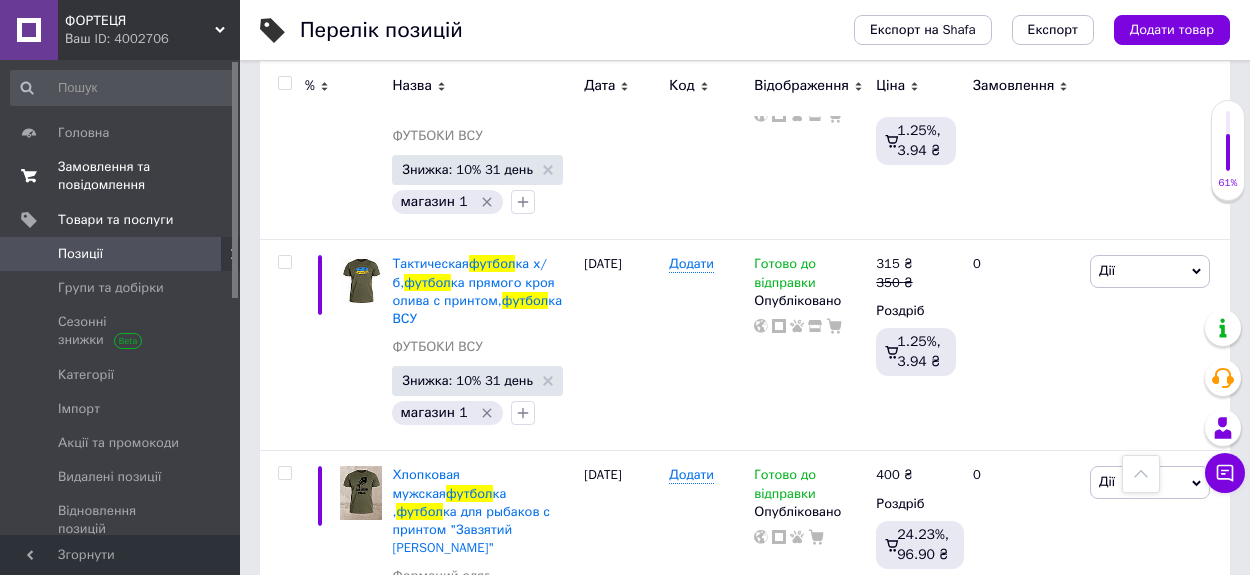 click on "Замовлення та повідомлення" at bounding box center (121, 176) 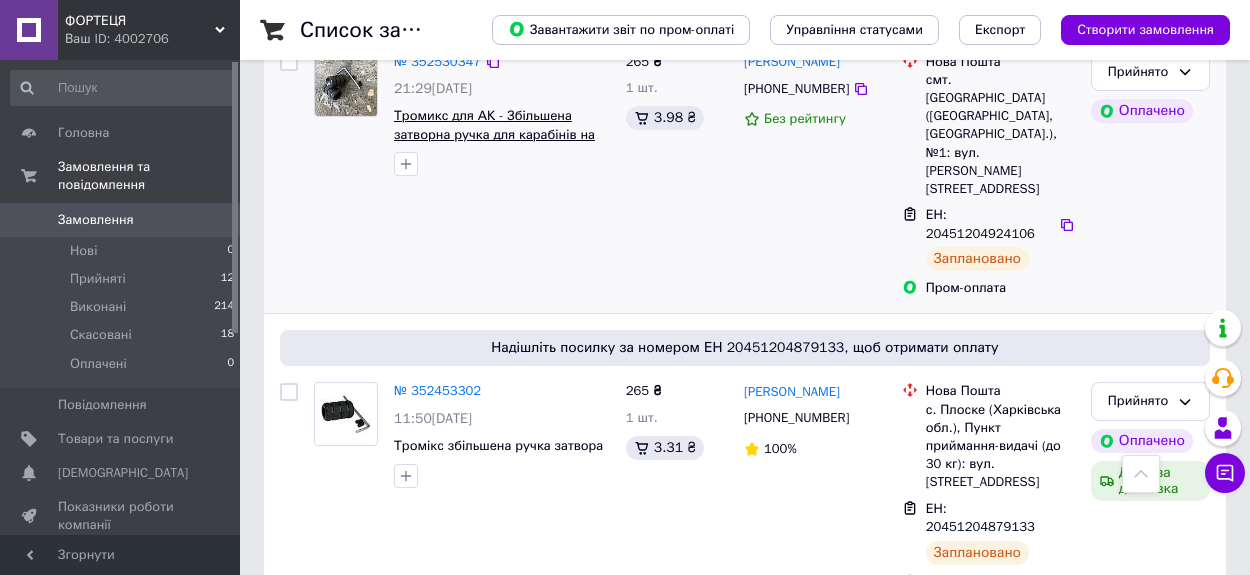scroll, scrollTop: 0, scrollLeft: 0, axis: both 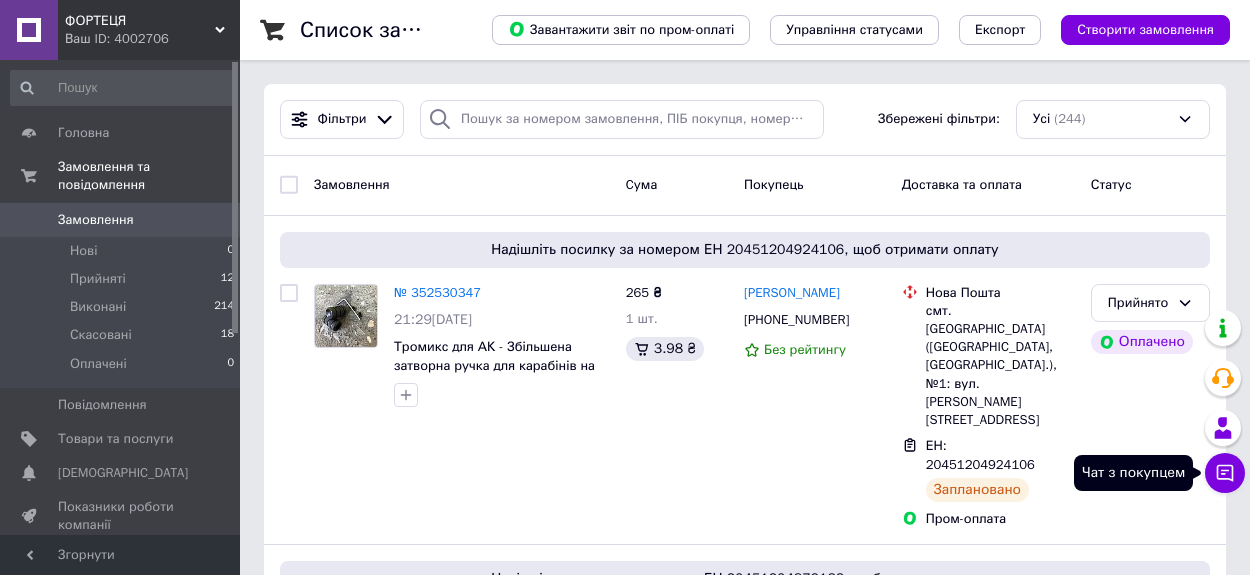 click 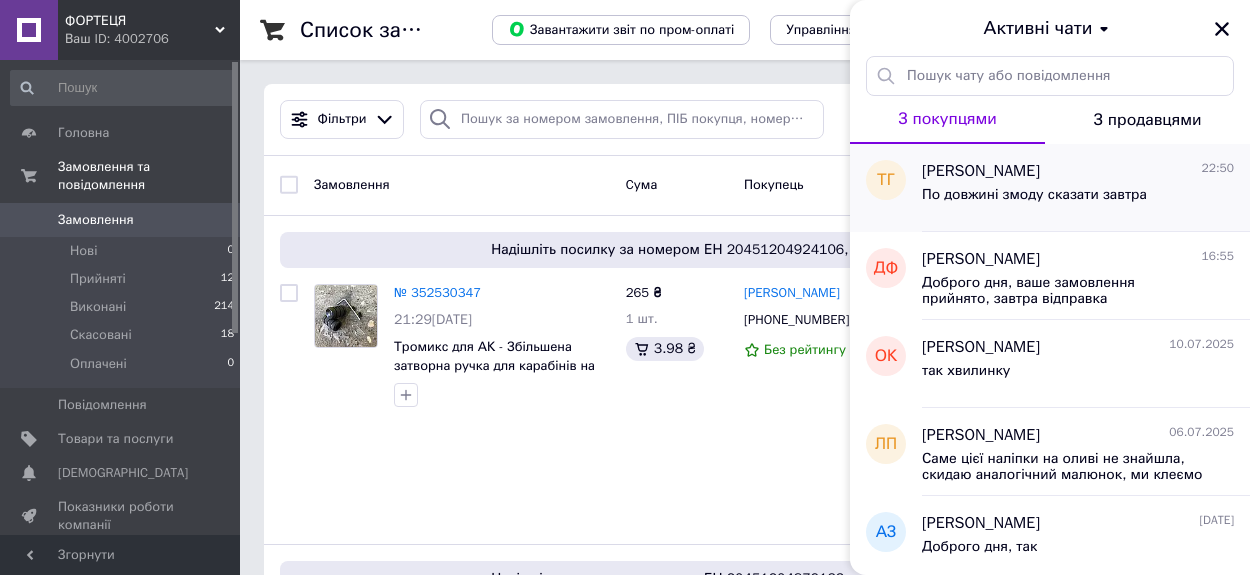 click on "[PERSON_NAME] 22:50 По довжині змоду сказати завтра" at bounding box center (1086, 188) 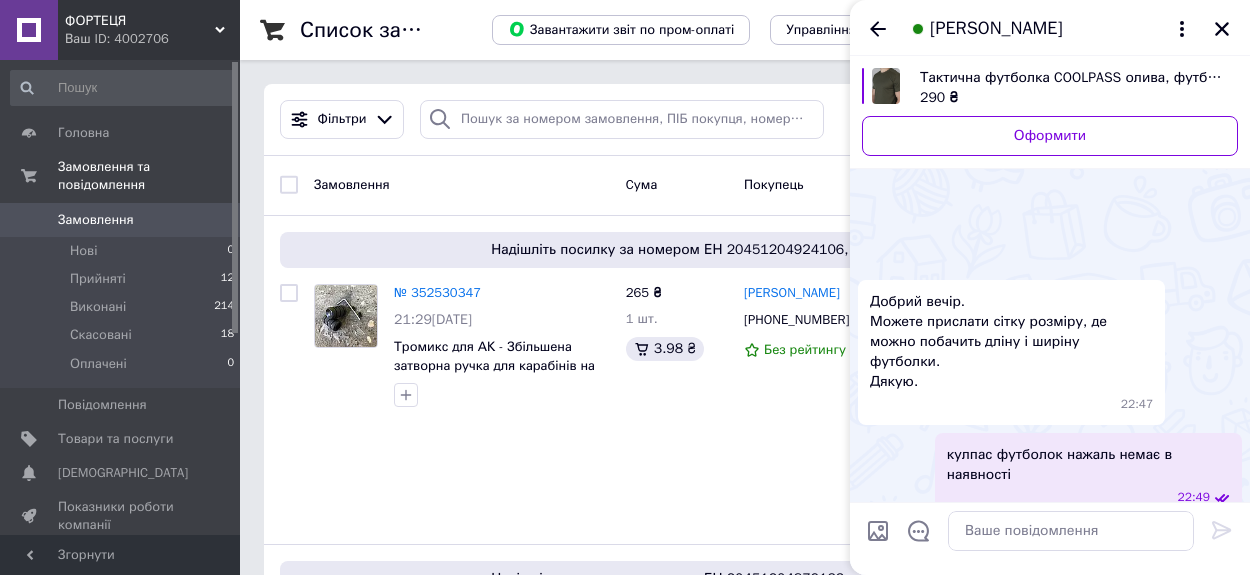 scroll, scrollTop: 224, scrollLeft: 0, axis: vertical 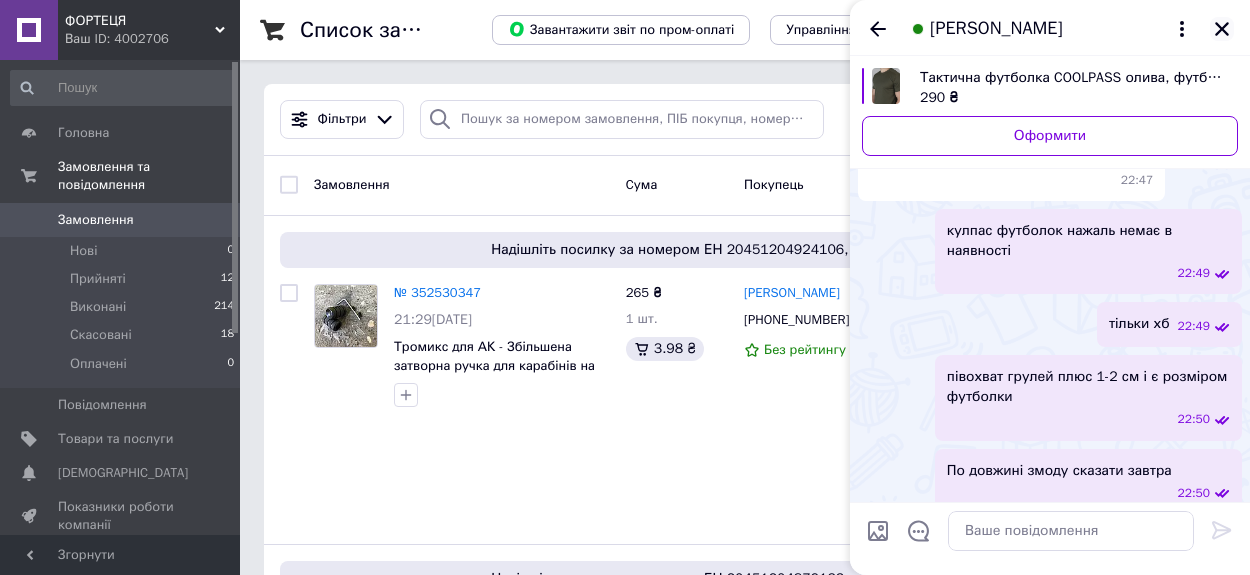 click 